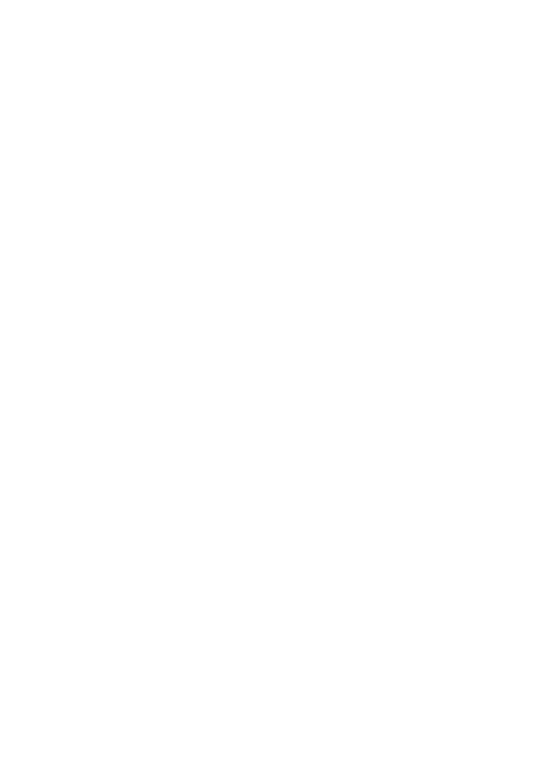 scroll, scrollTop: 0, scrollLeft: 0, axis: both 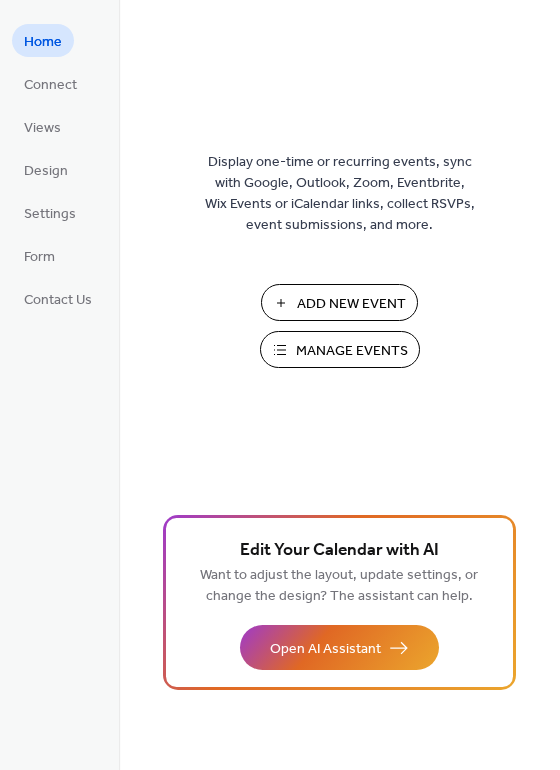 click on "Manage Events" at bounding box center [352, 351] 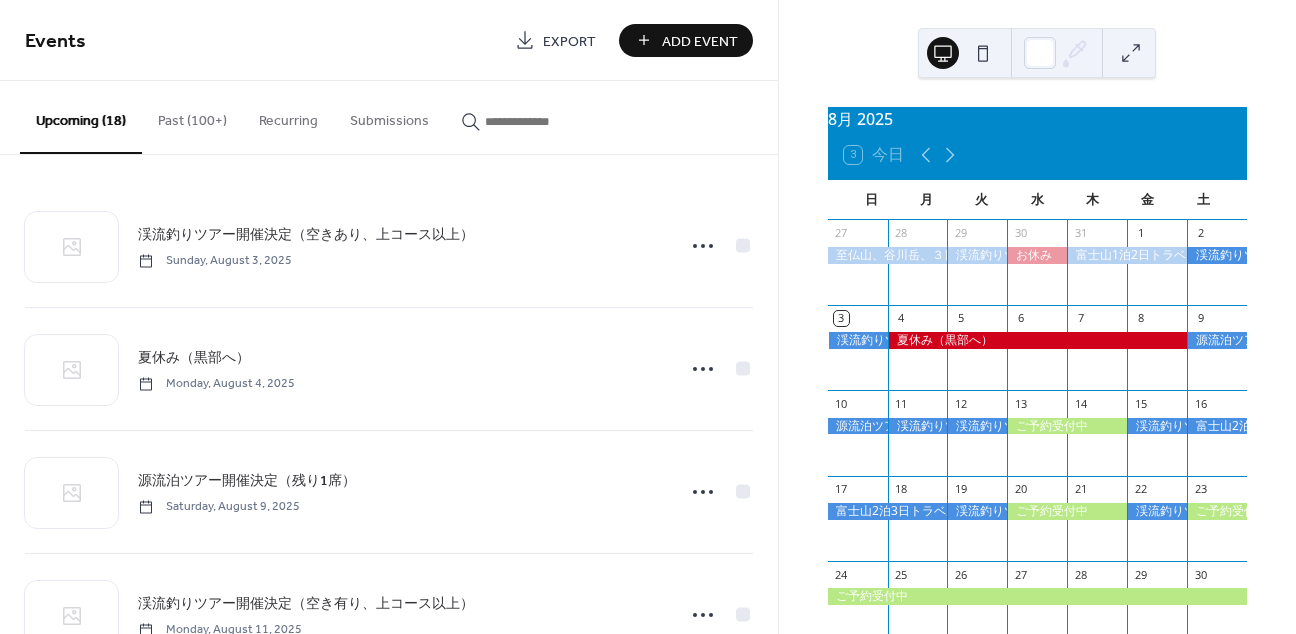 scroll, scrollTop: 0, scrollLeft: 0, axis: both 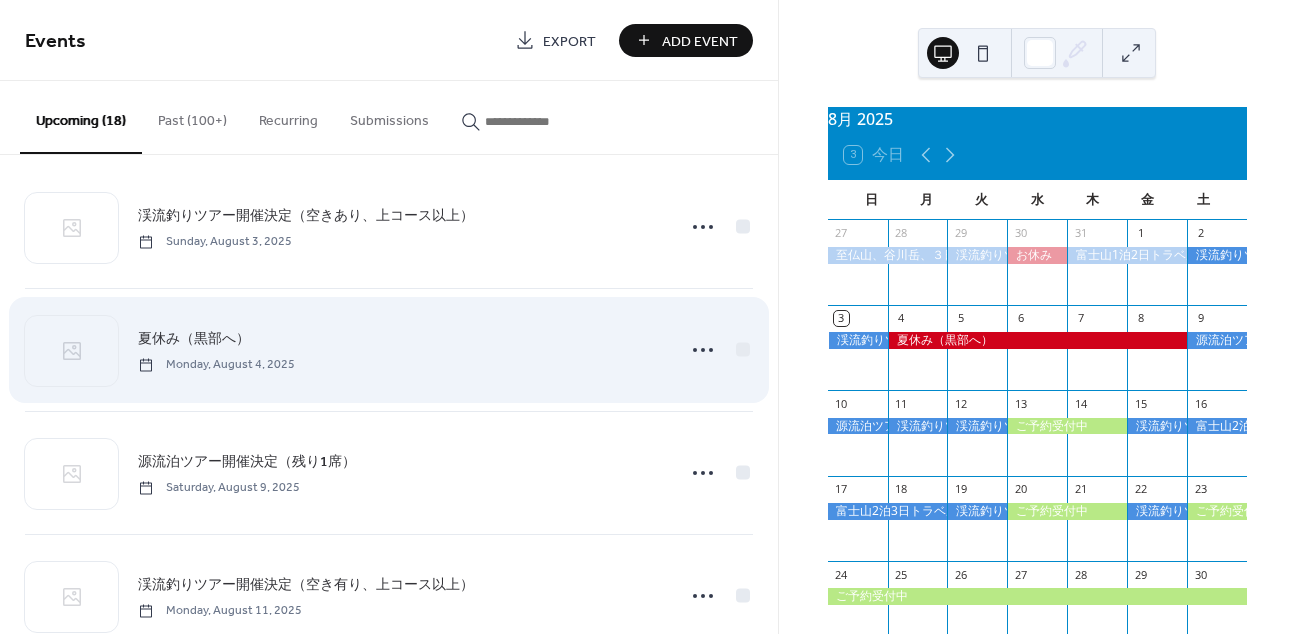 click on "夏休み（黒部へ）" at bounding box center (194, 339) 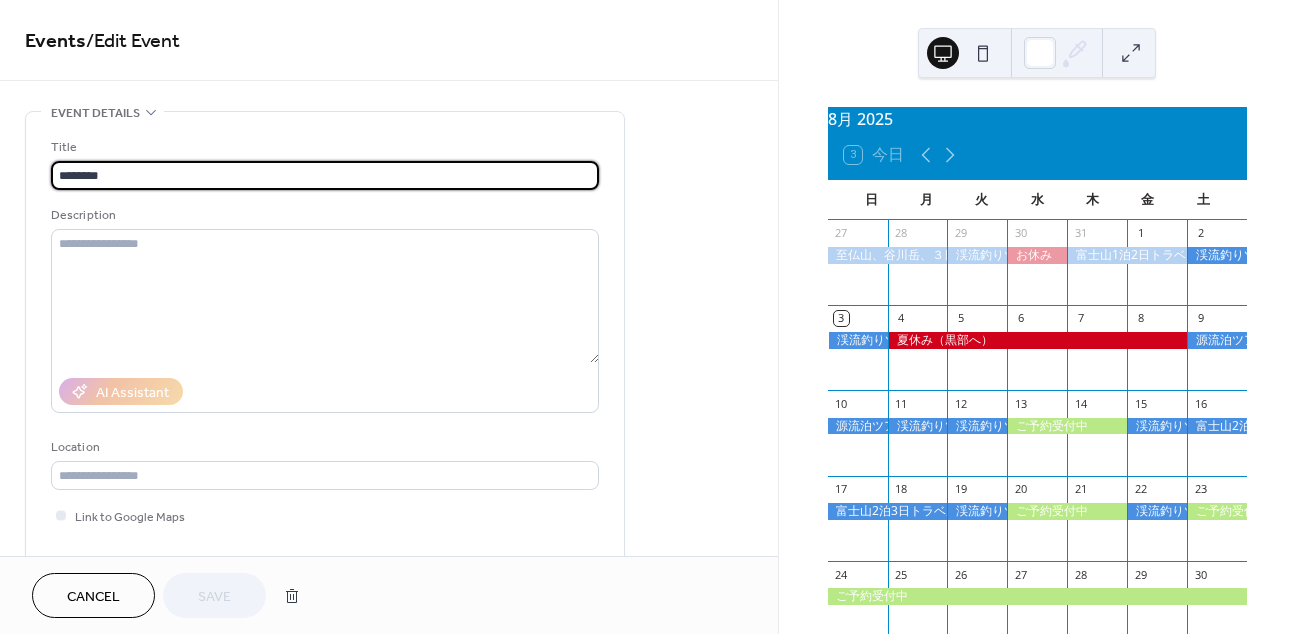 click on "********" at bounding box center [325, 175] 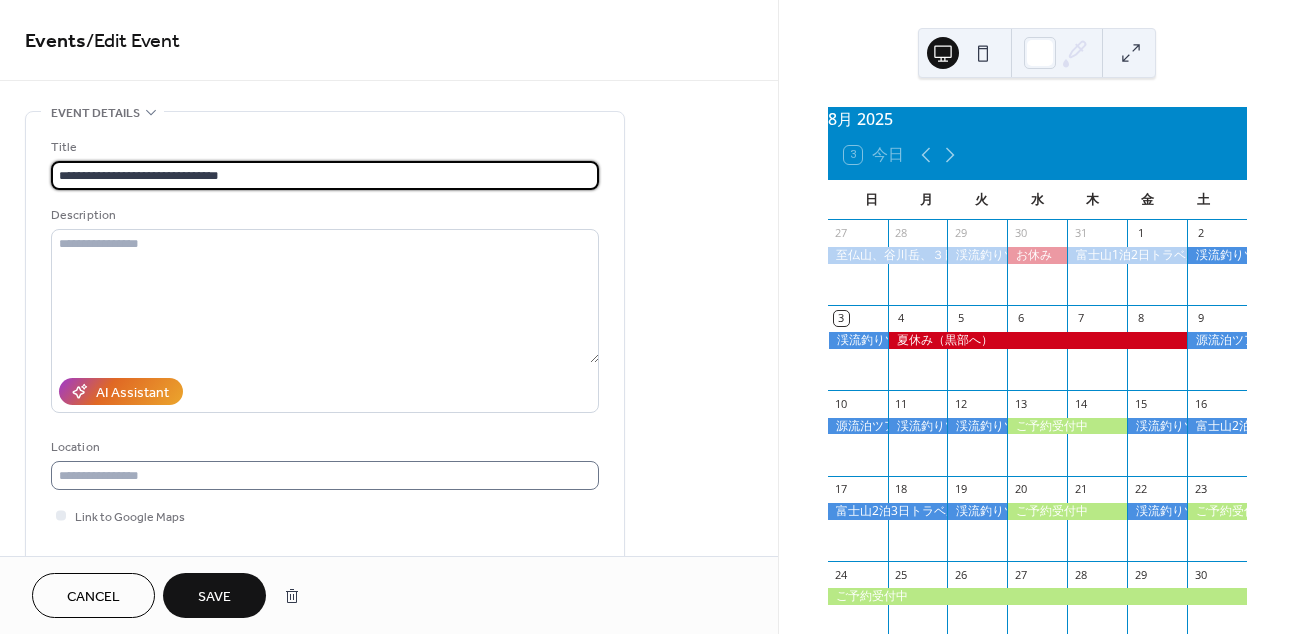 scroll, scrollTop: 58, scrollLeft: 0, axis: vertical 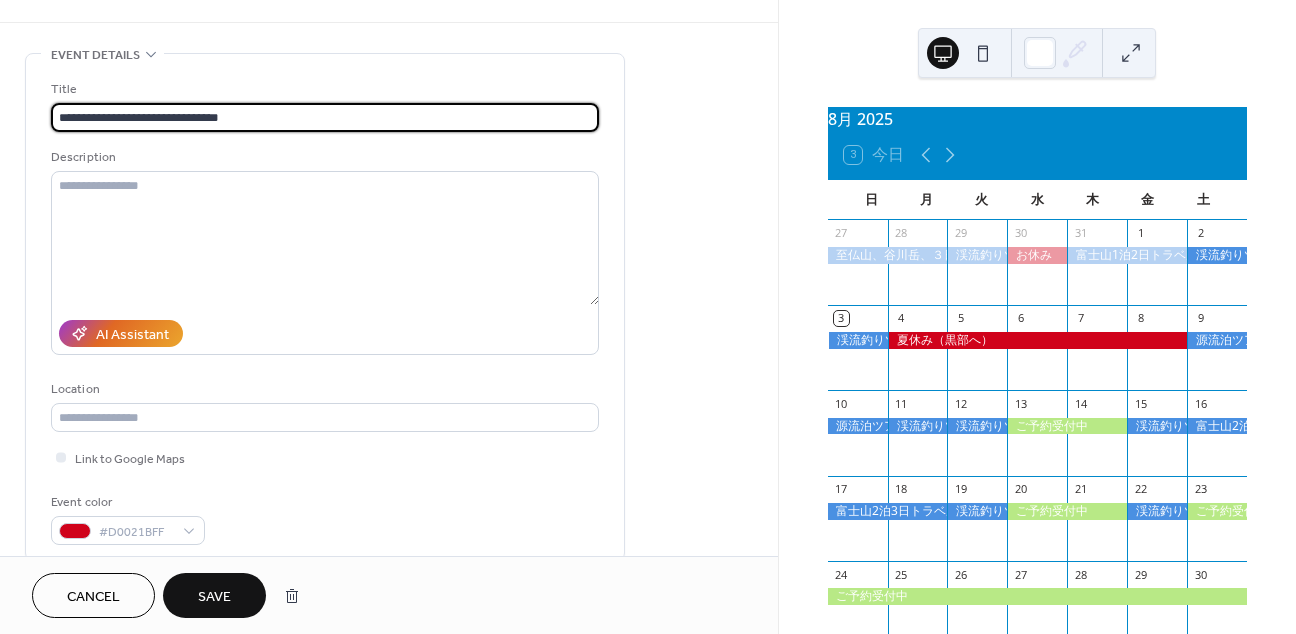 type on "**********" 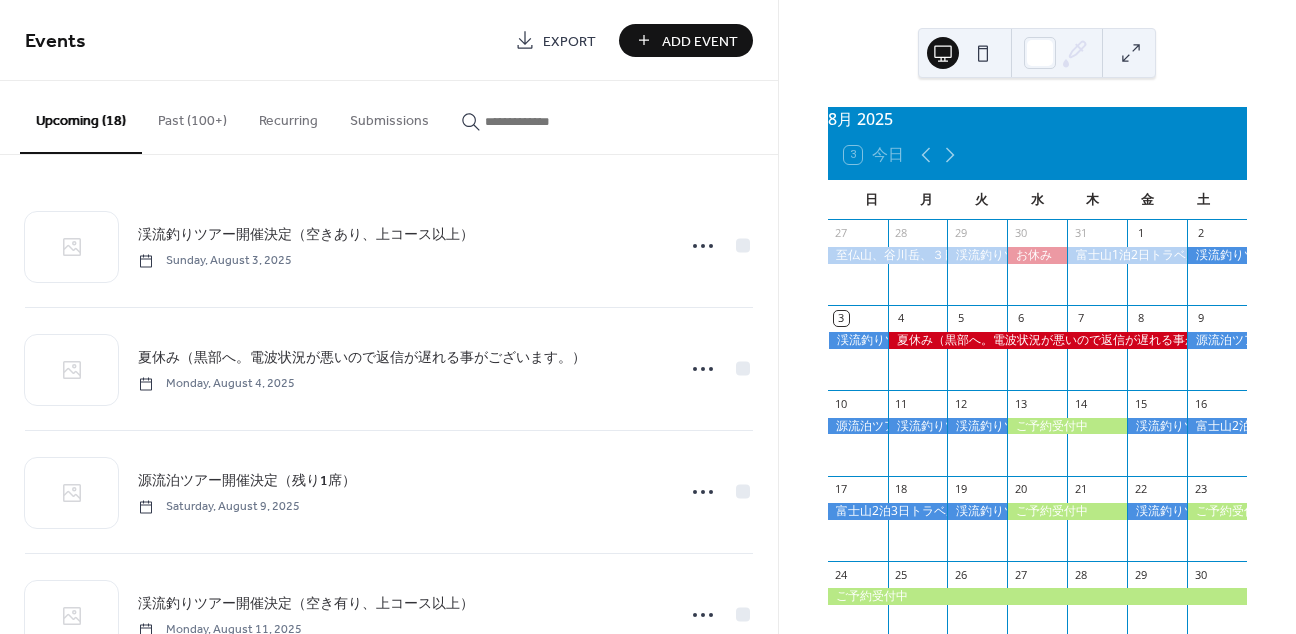 click on "Add Event" at bounding box center (700, 41) 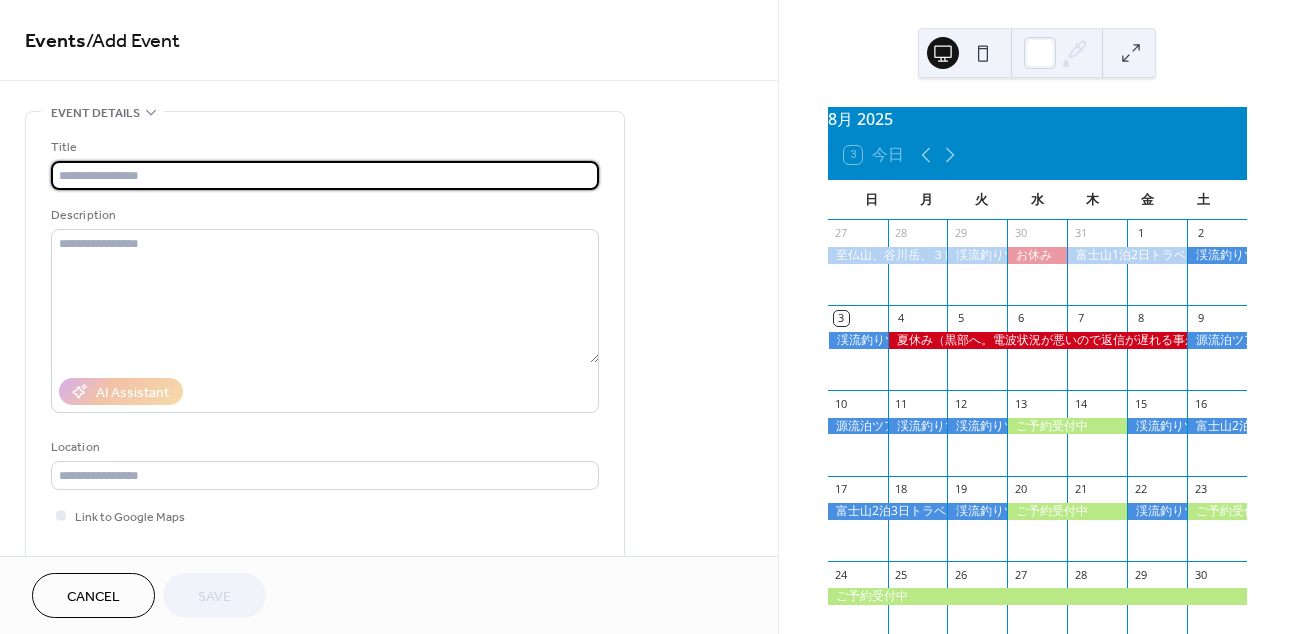 click at bounding box center [325, 175] 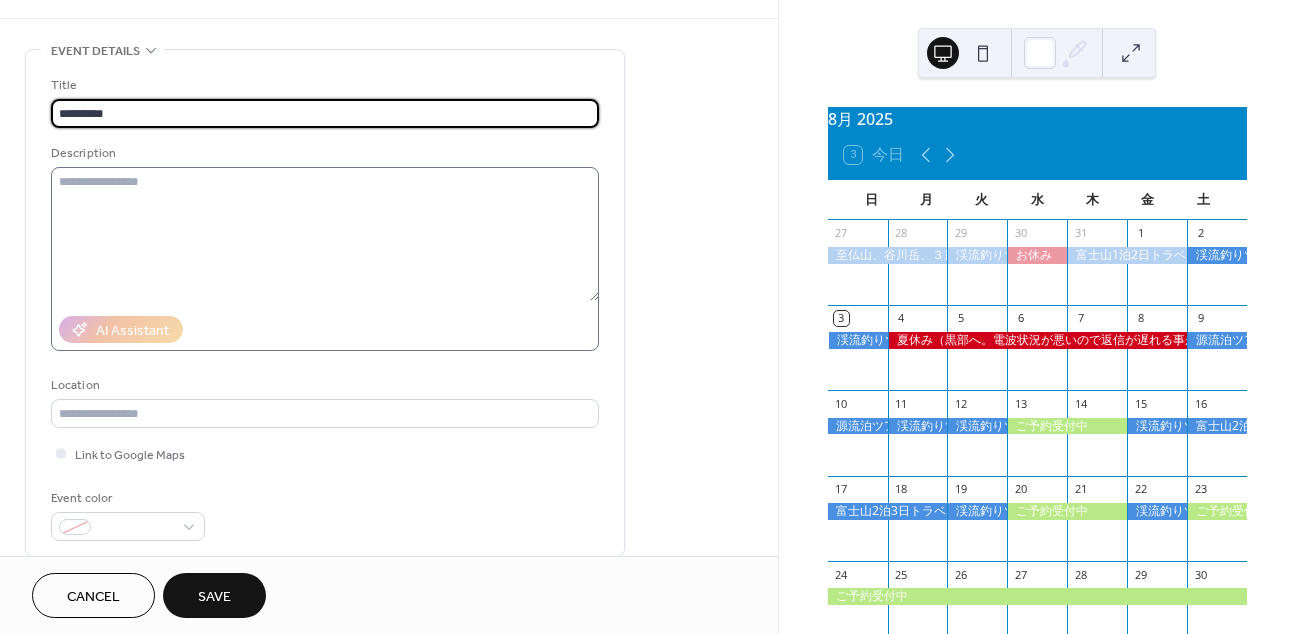 scroll, scrollTop: 90, scrollLeft: 0, axis: vertical 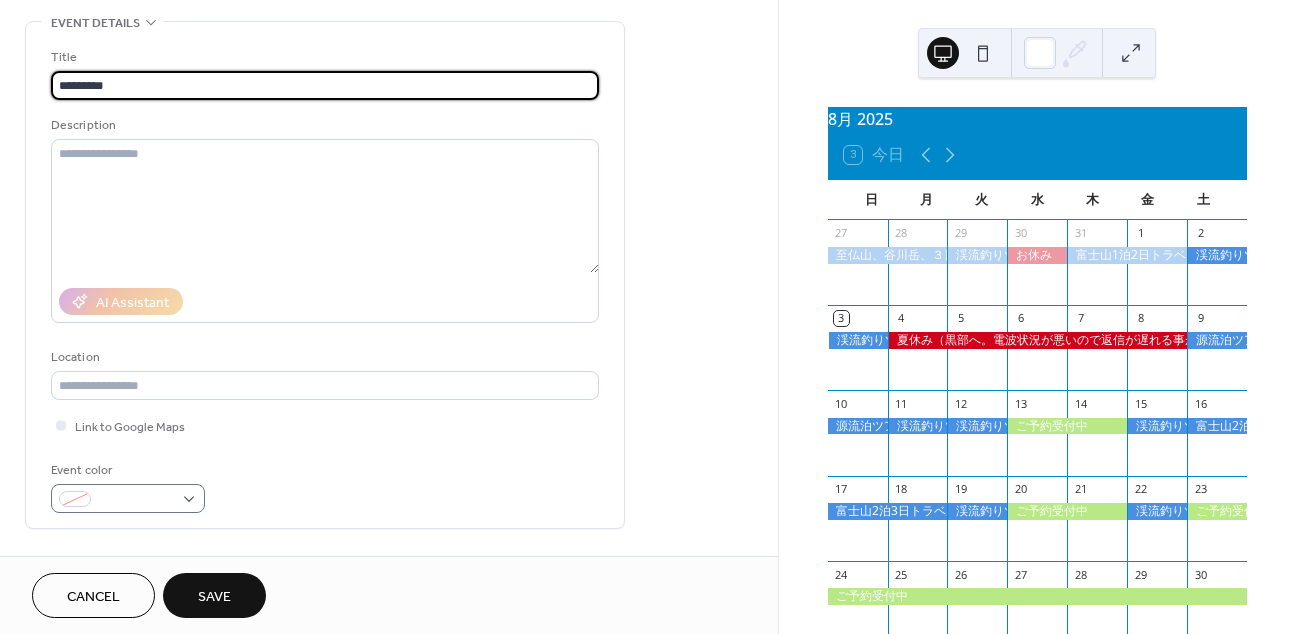 type on "*********" 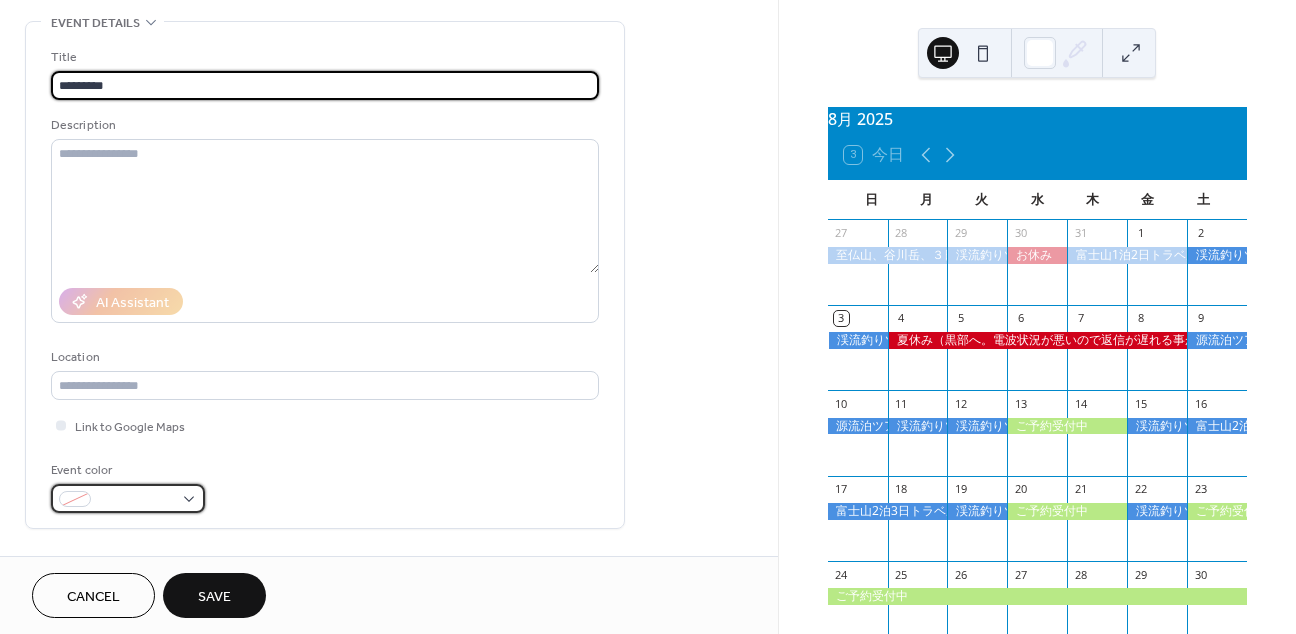 click at bounding box center [136, 500] 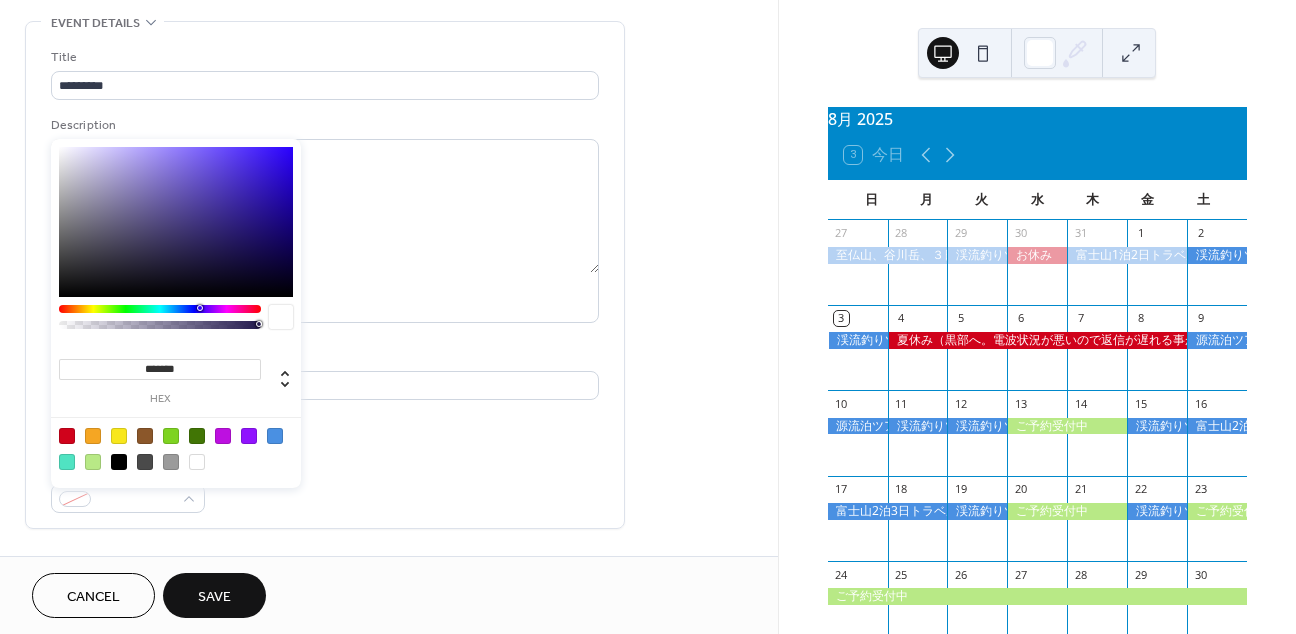 click at bounding box center (93, 462) 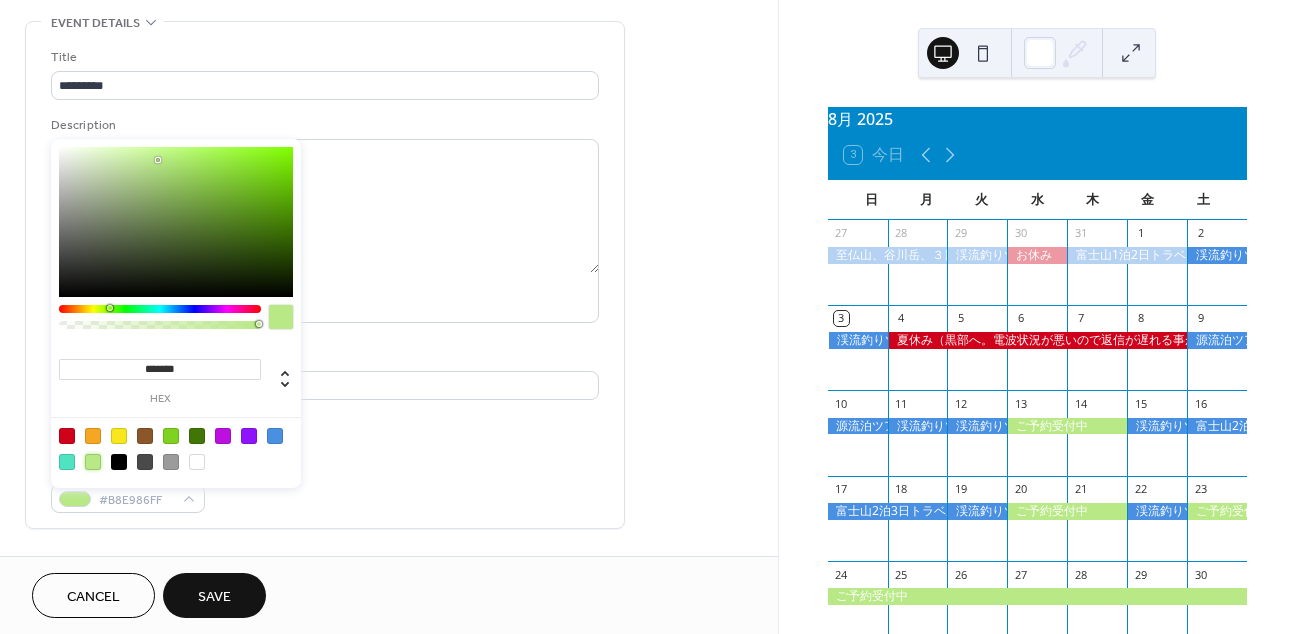 type on "*******" 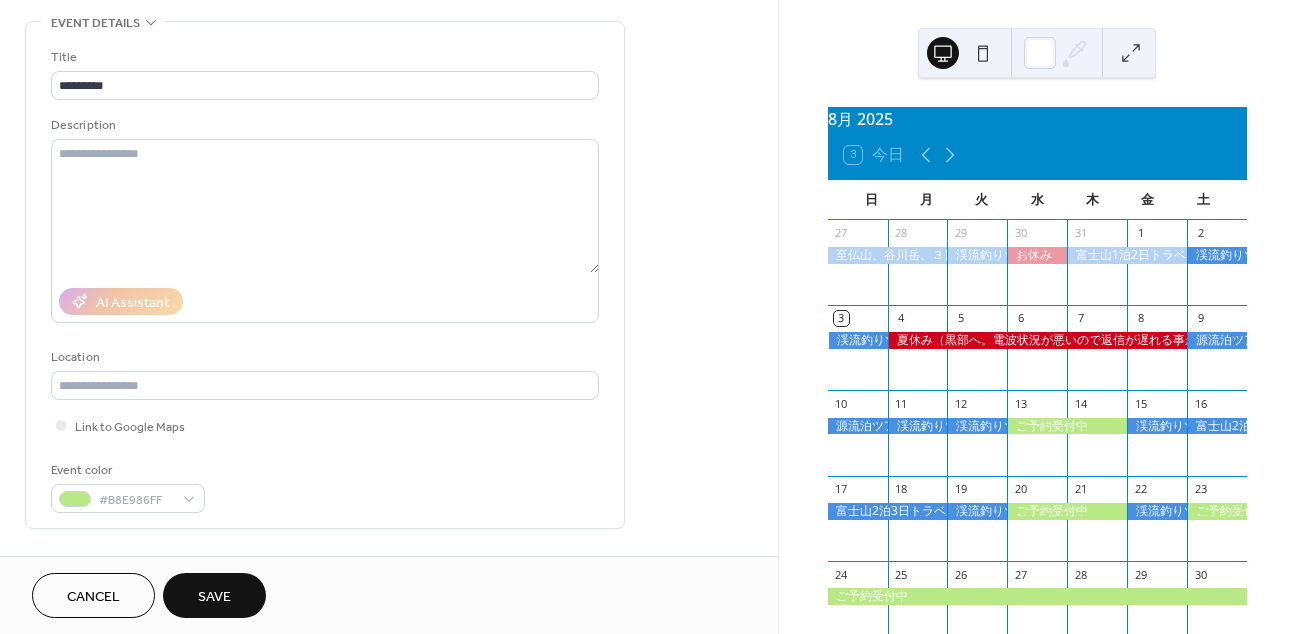 click on "Cancel Save" at bounding box center (389, 595) 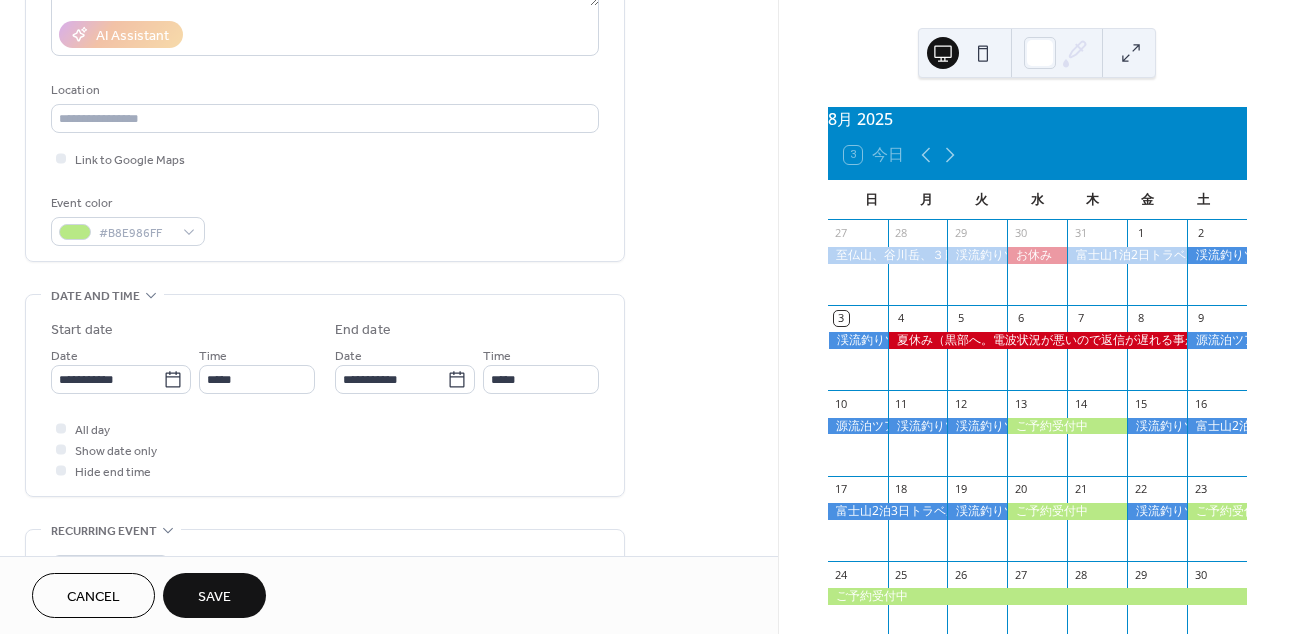 scroll, scrollTop: 462, scrollLeft: 0, axis: vertical 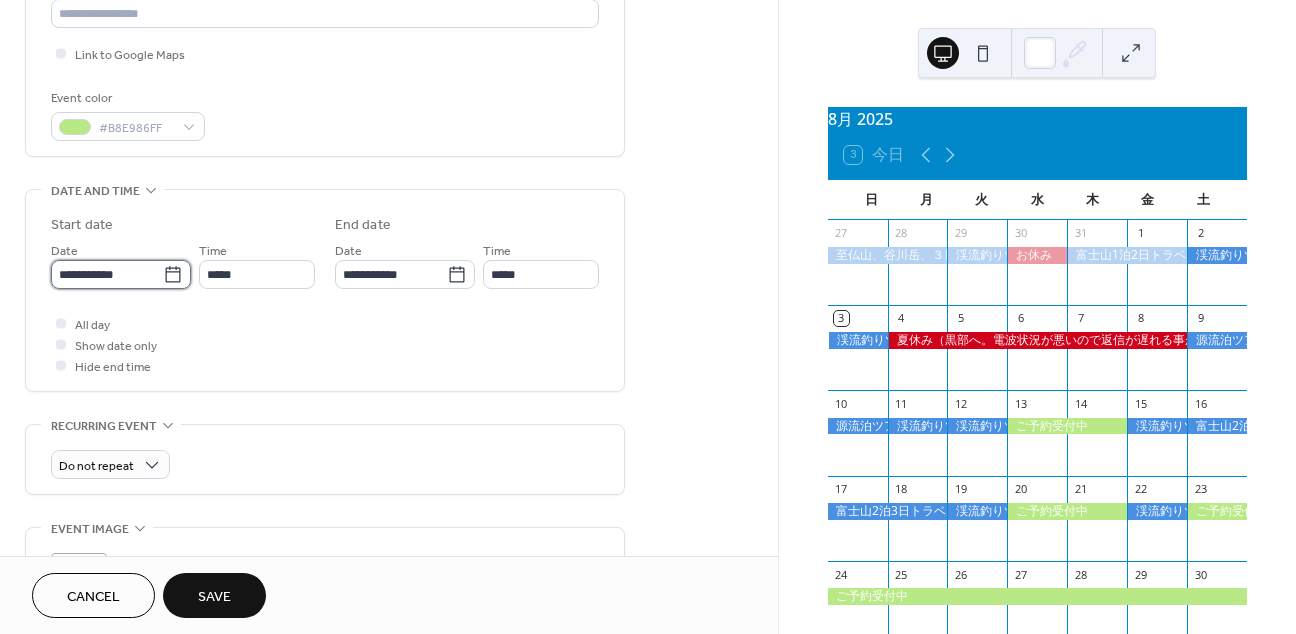 click on "**********" at bounding box center (107, 274) 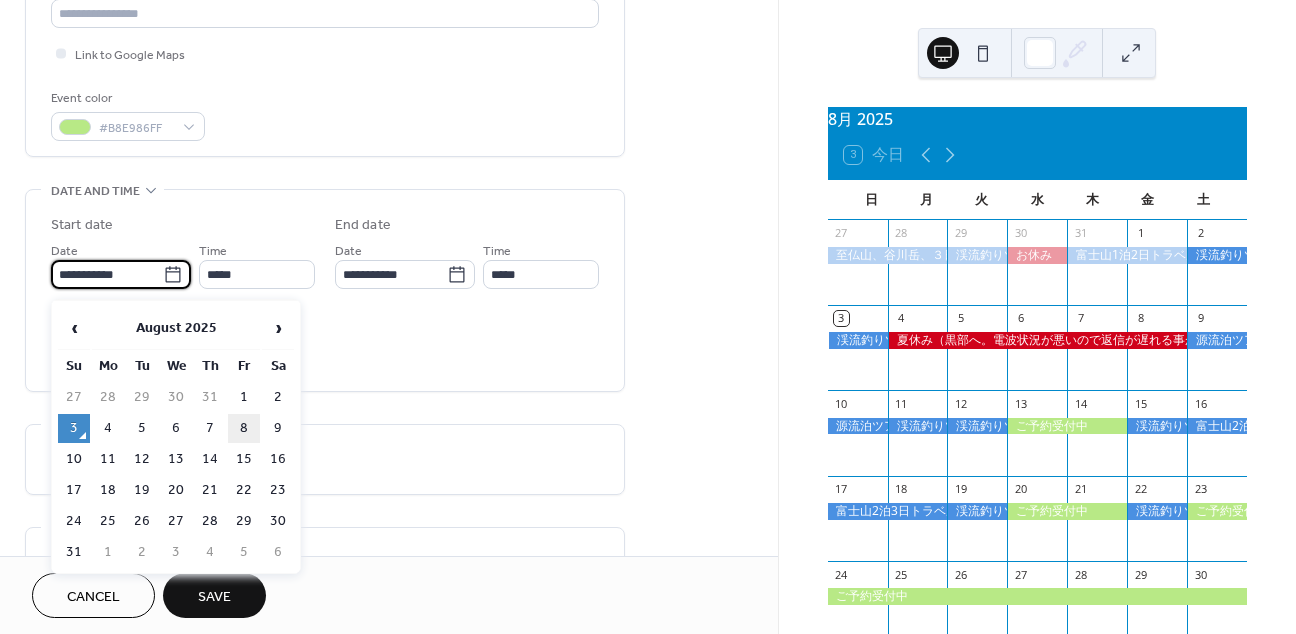 click on "8" at bounding box center [244, 428] 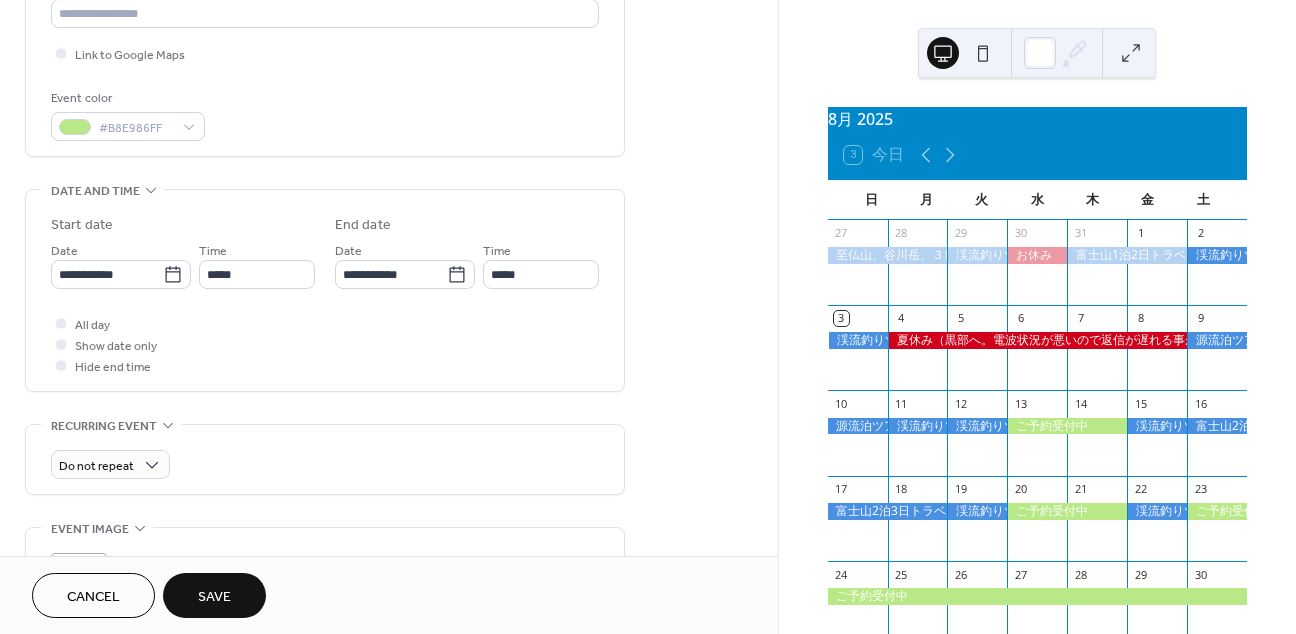 type on "**********" 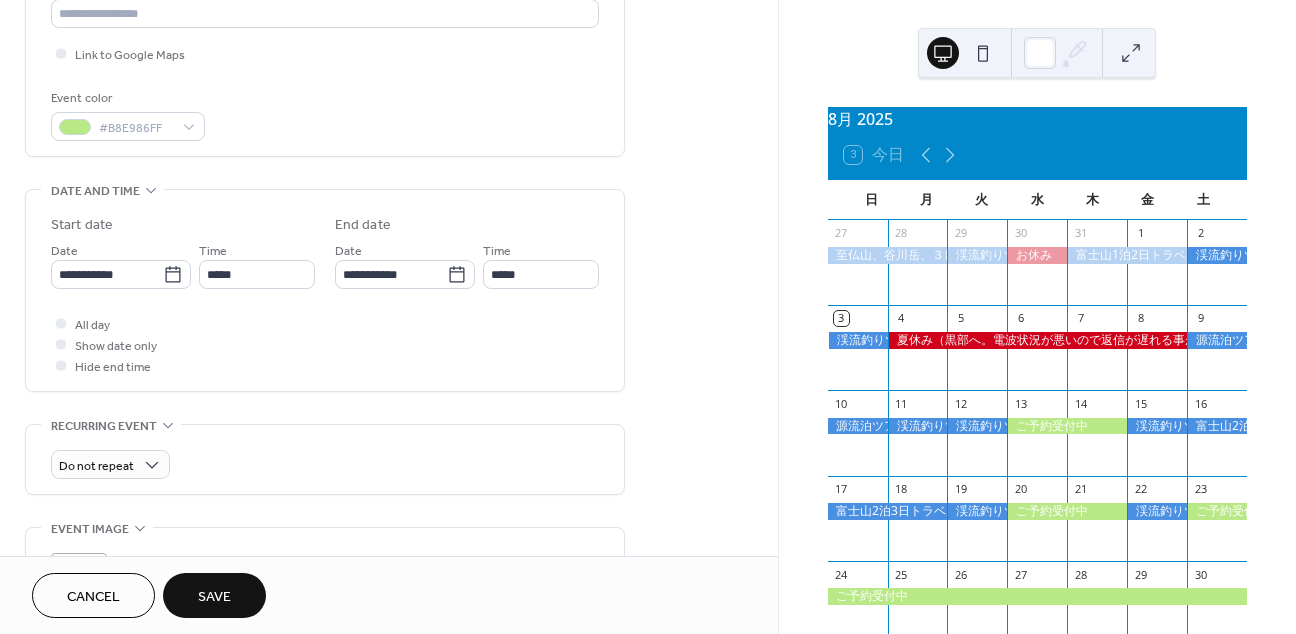type on "**********" 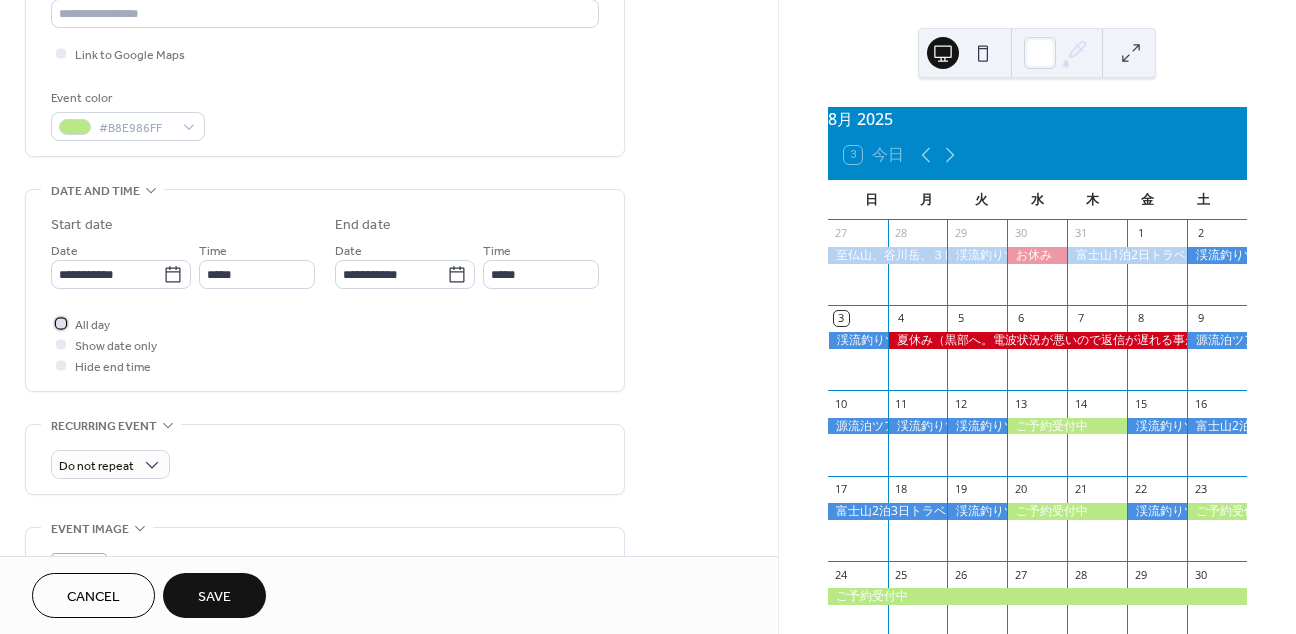 click at bounding box center (61, 323) 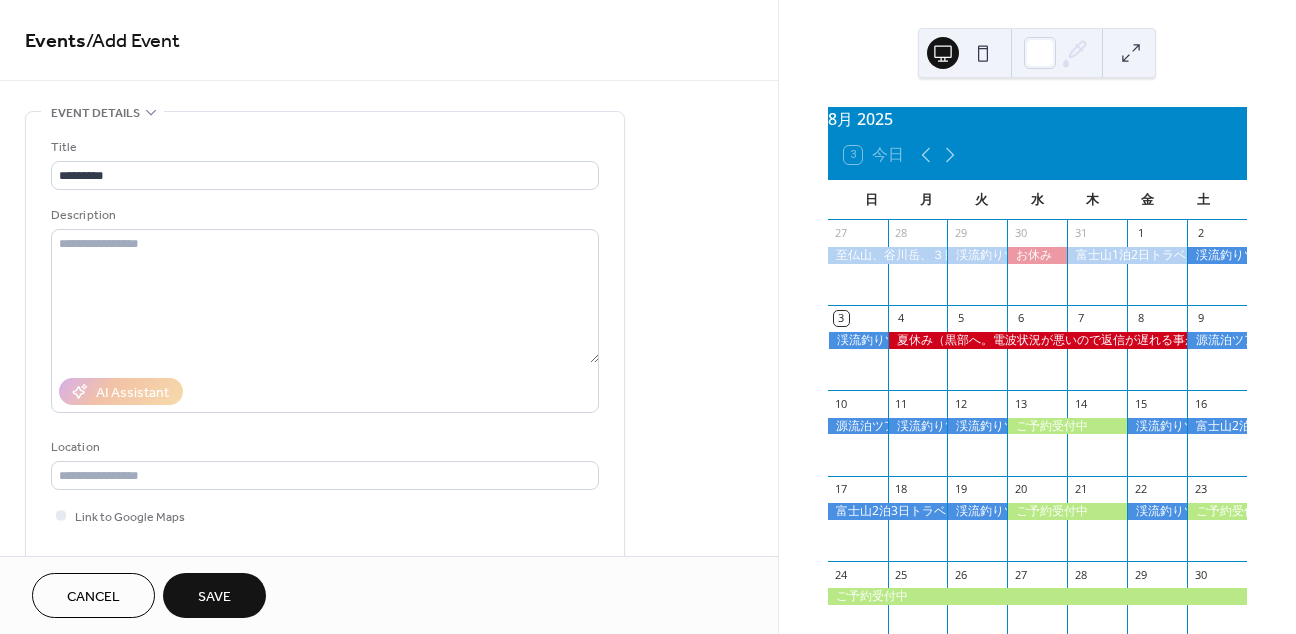 scroll, scrollTop: 0, scrollLeft: 0, axis: both 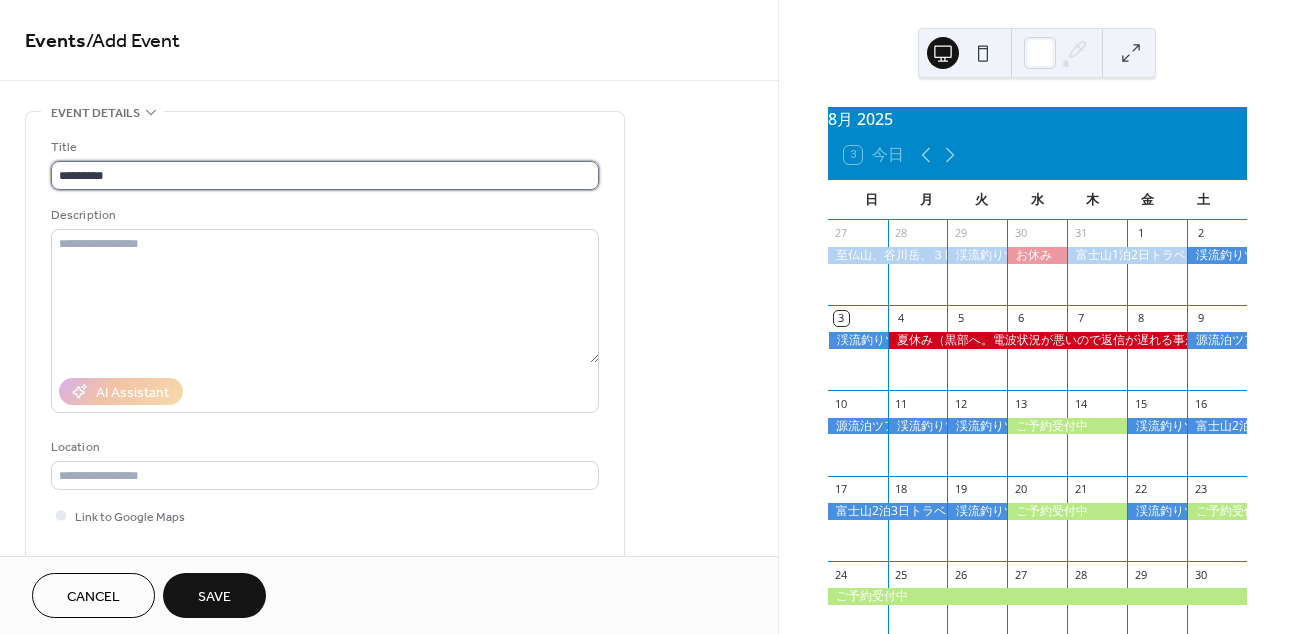 click on "*********" at bounding box center (325, 175) 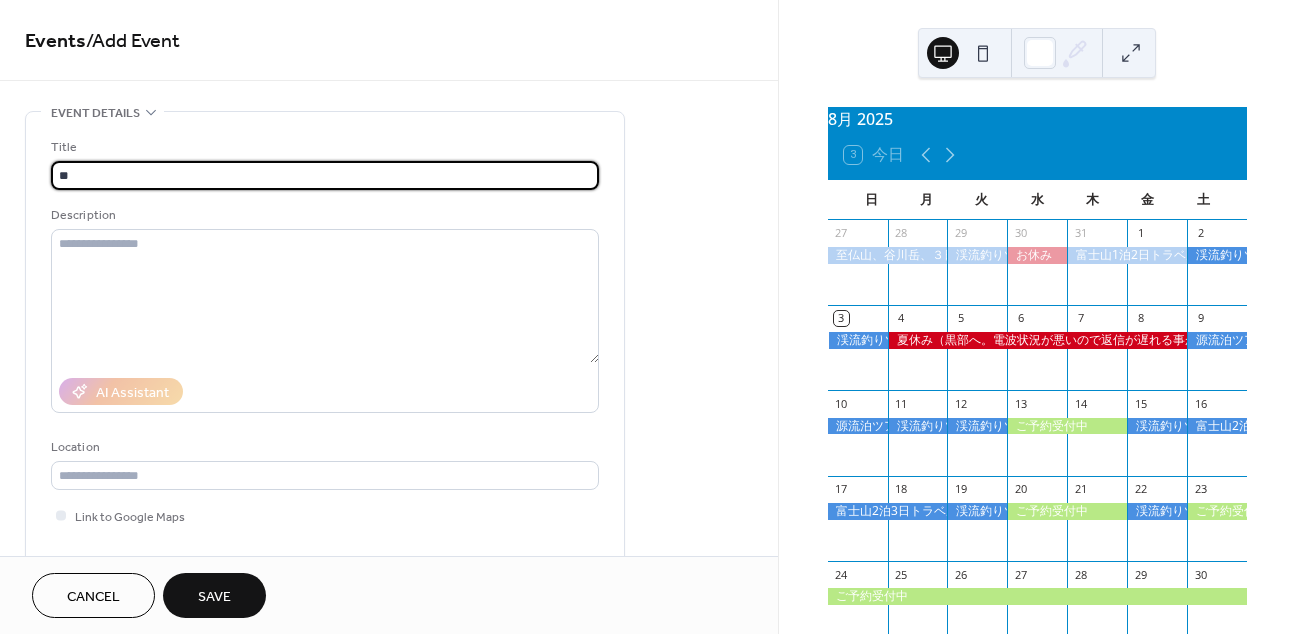 type on "*" 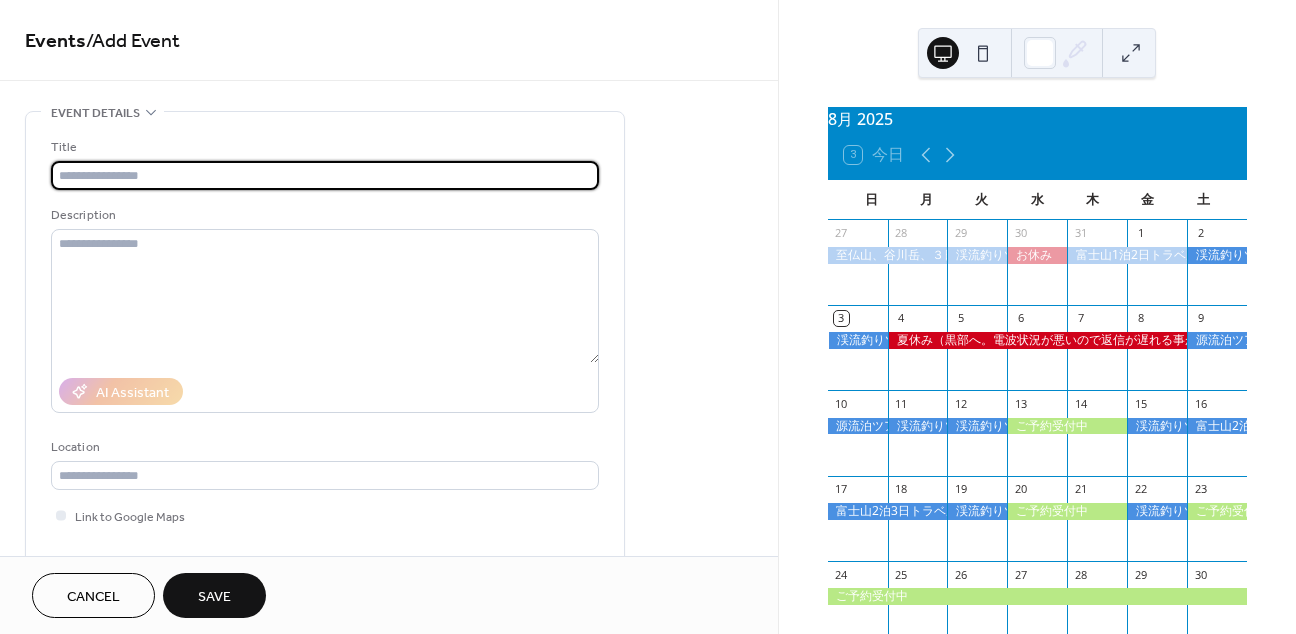 scroll, scrollTop: 0, scrollLeft: 0, axis: both 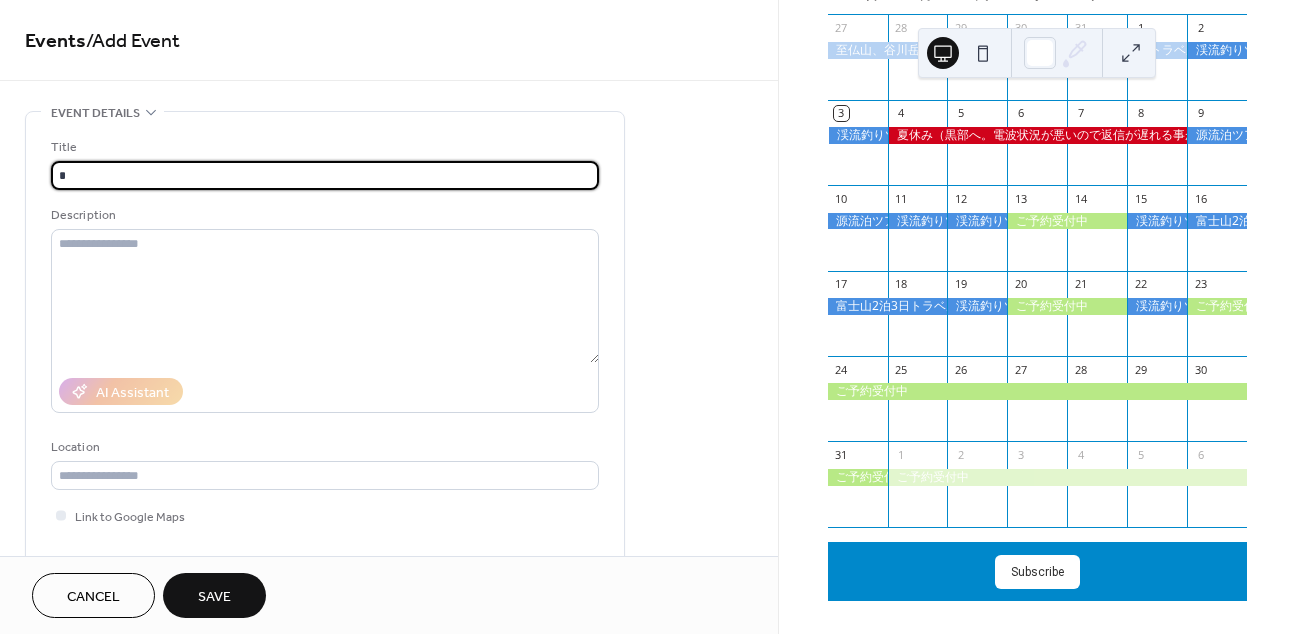 type on "*" 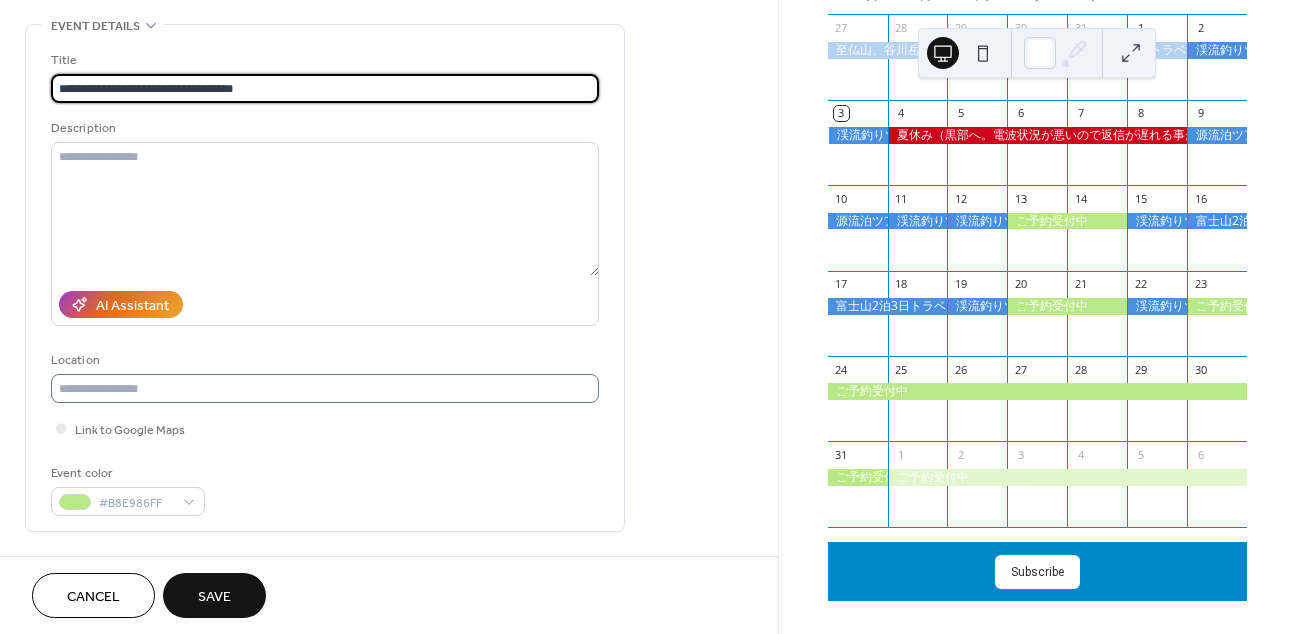 scroll, scrollTop: 116, scrollLeft: 0, axis: vertical 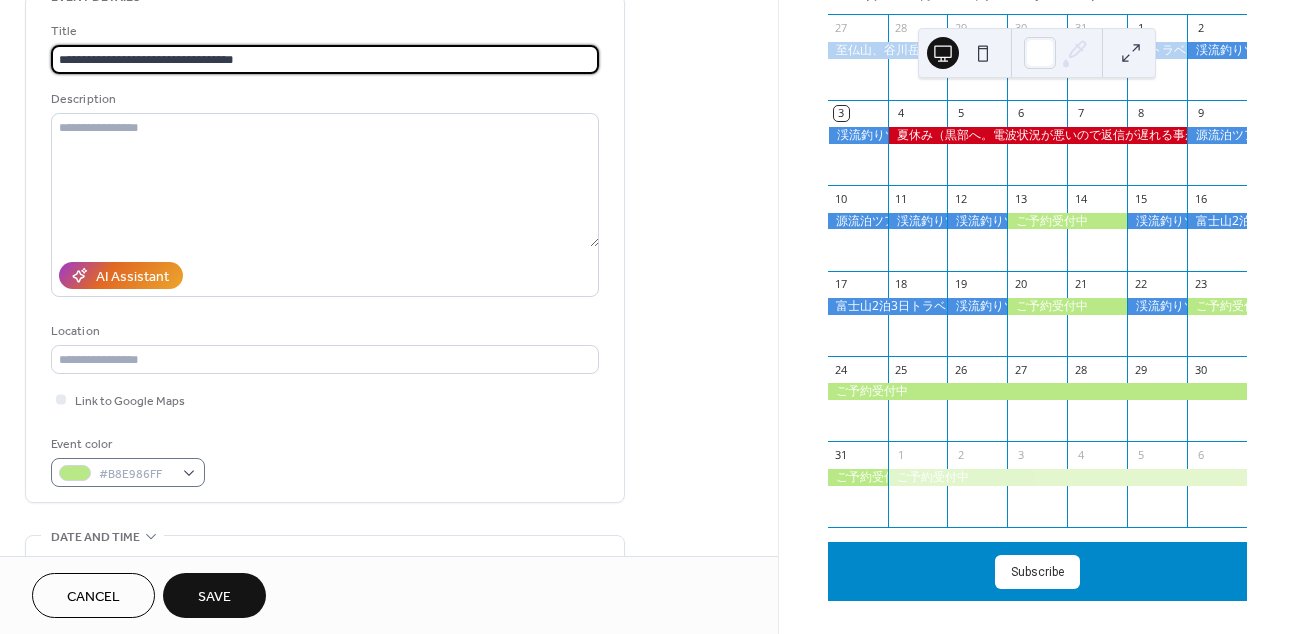 type on "**********" 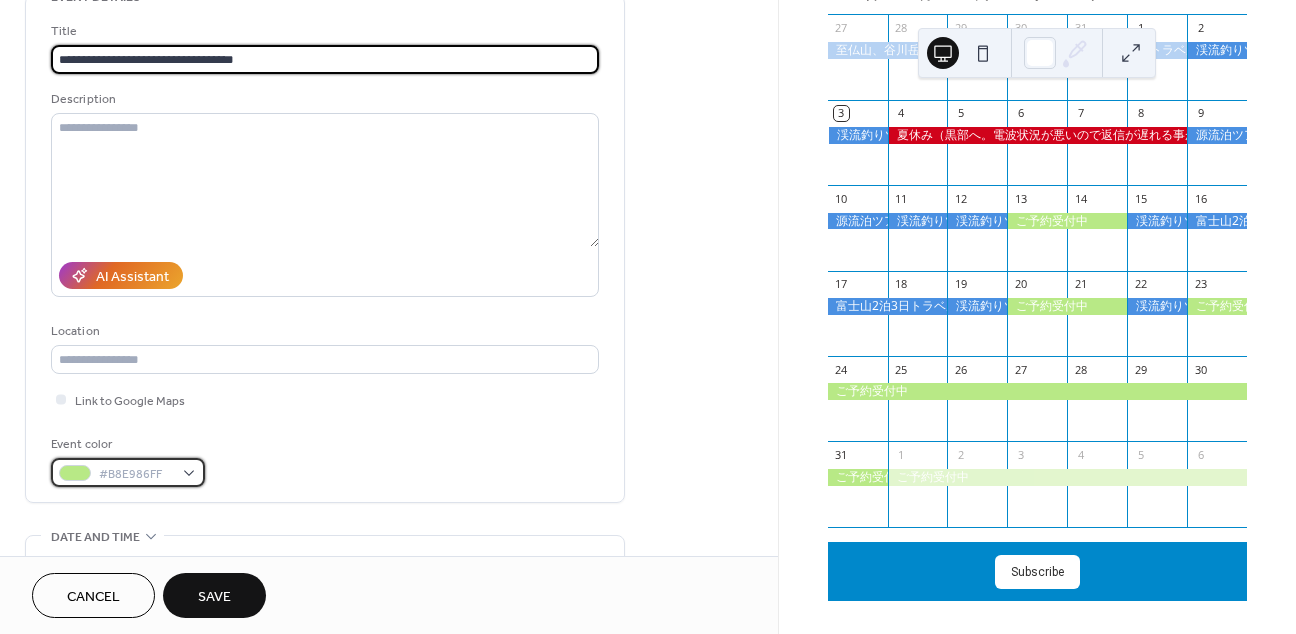 click on "#B8E986FF" at bounding box center (128, 472) 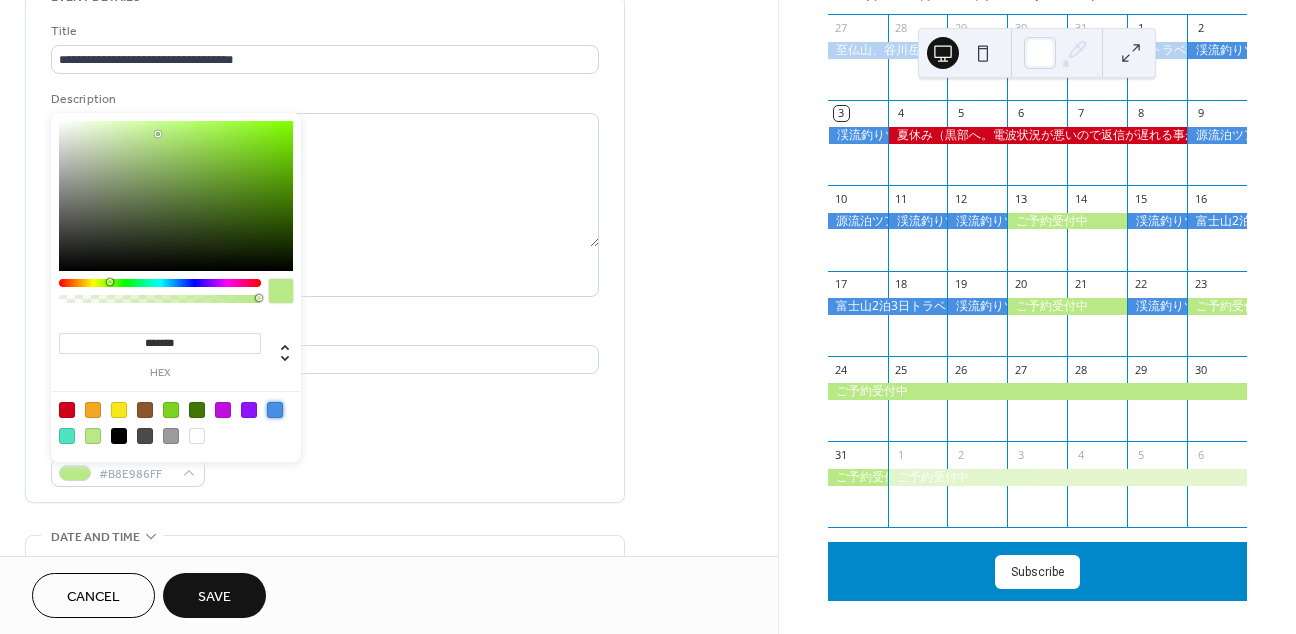 click at bounding box center [275, 410] 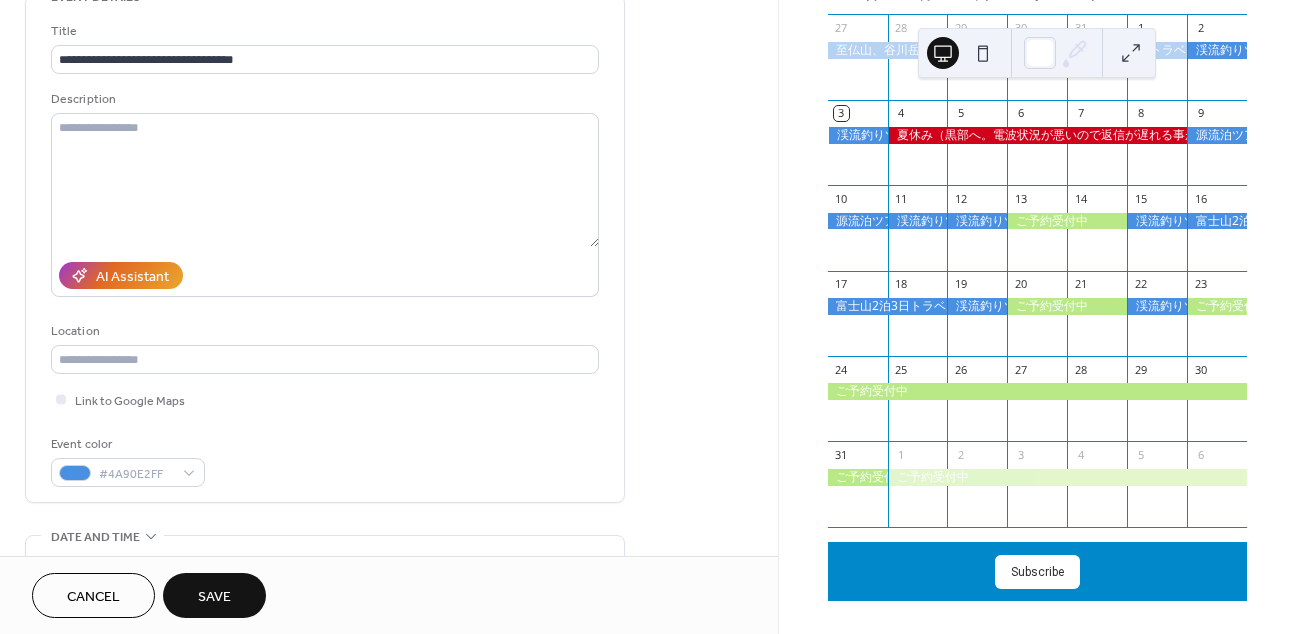 click on "Event color #4A90E2FF" at bounding box center (325, 460) 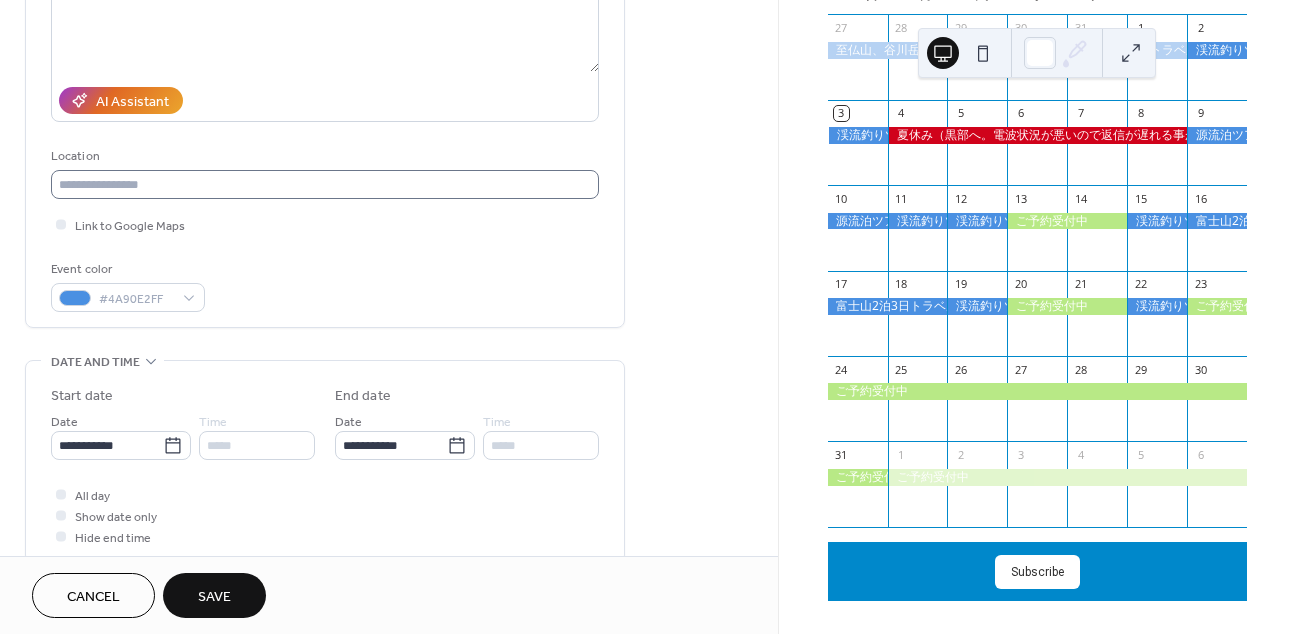 scroll, scrollTop: 361, scrollLeft: 0, axis: vertical 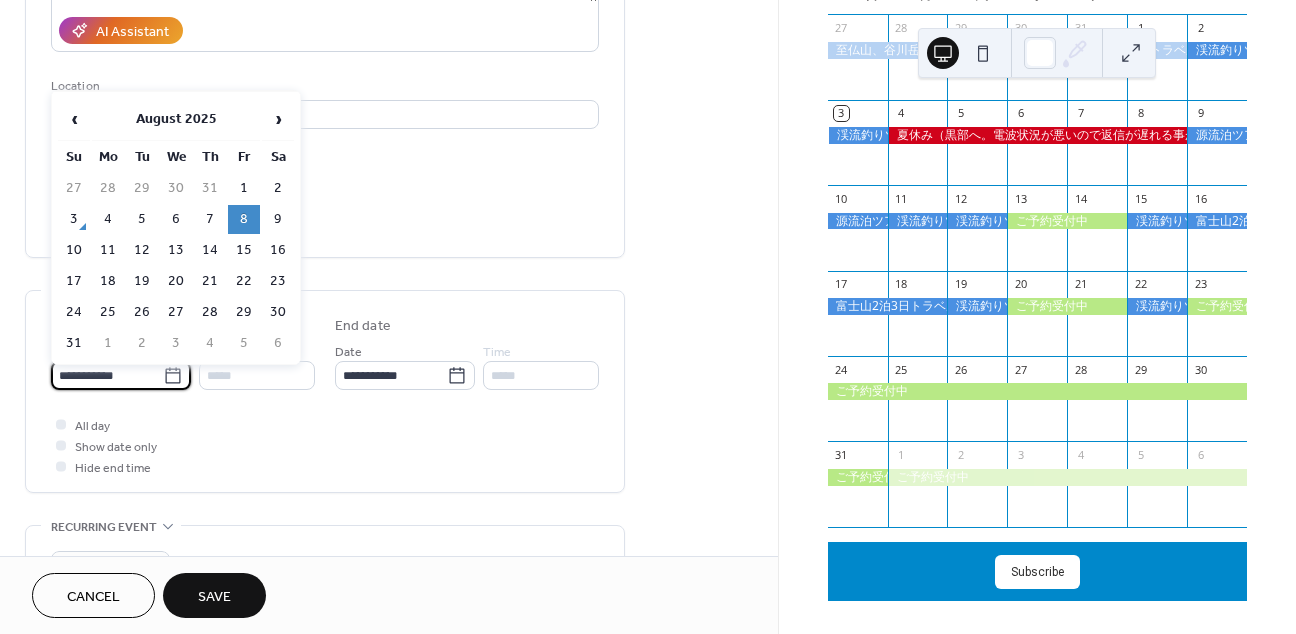 click on "**********" at bounding box center (107, 375) 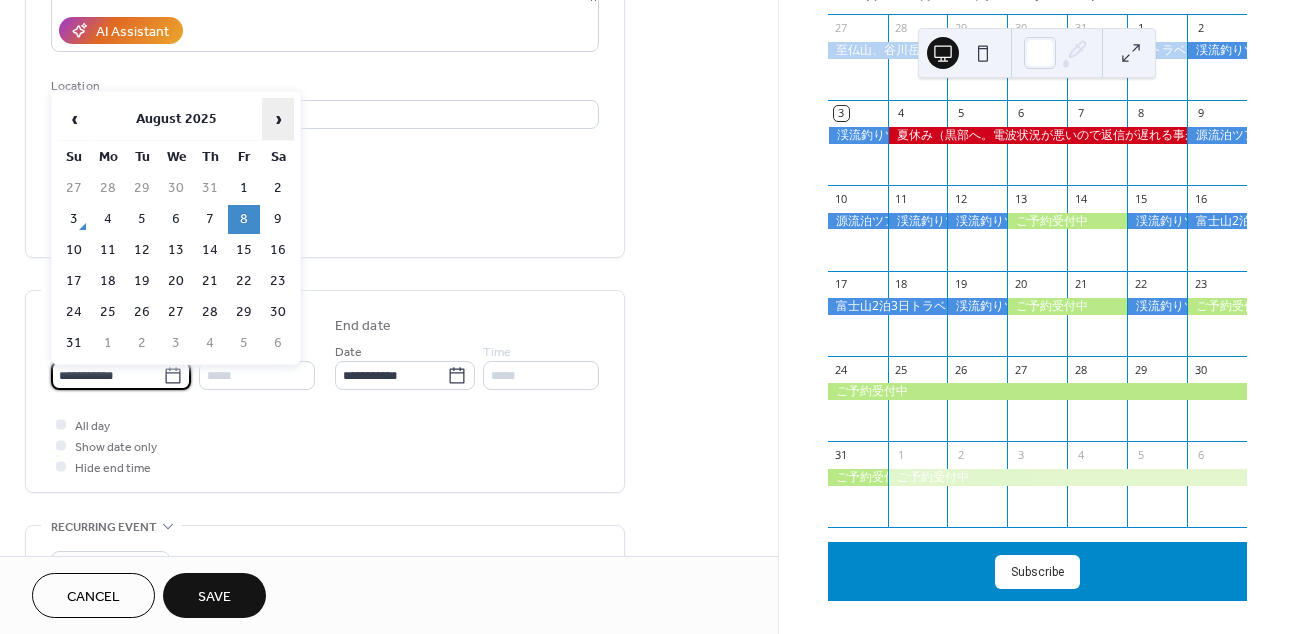 click on "›" at bounding box center (278, 119) 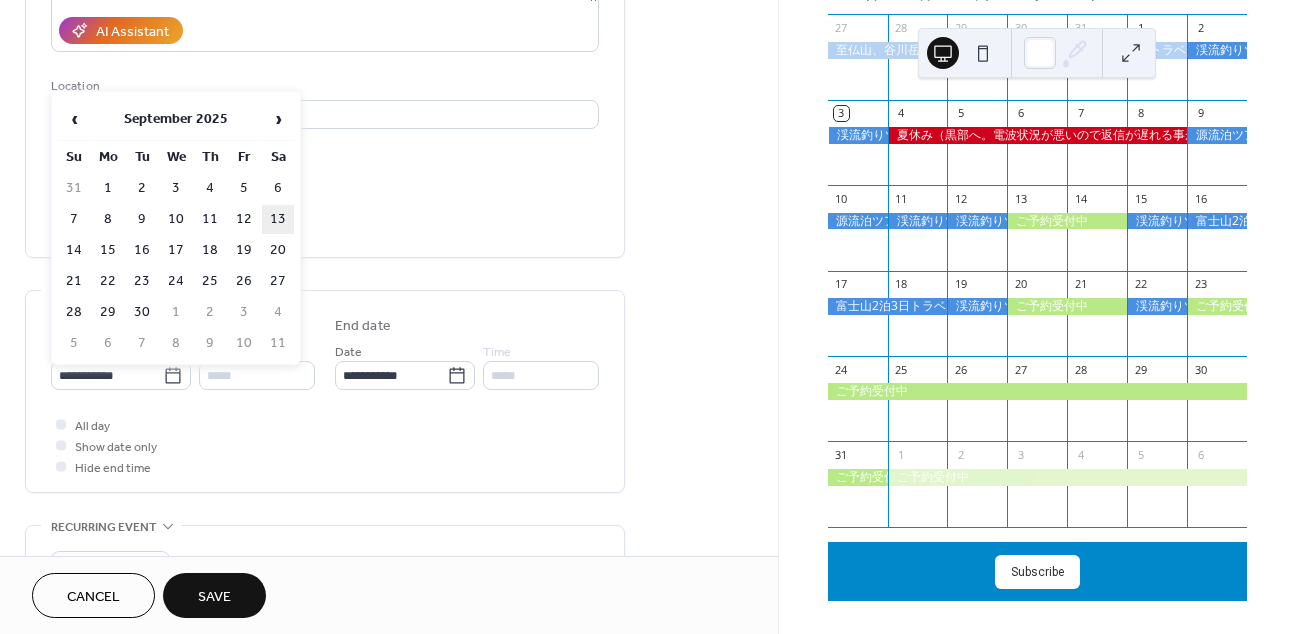 click on "13" at bounding box center [278, 219] 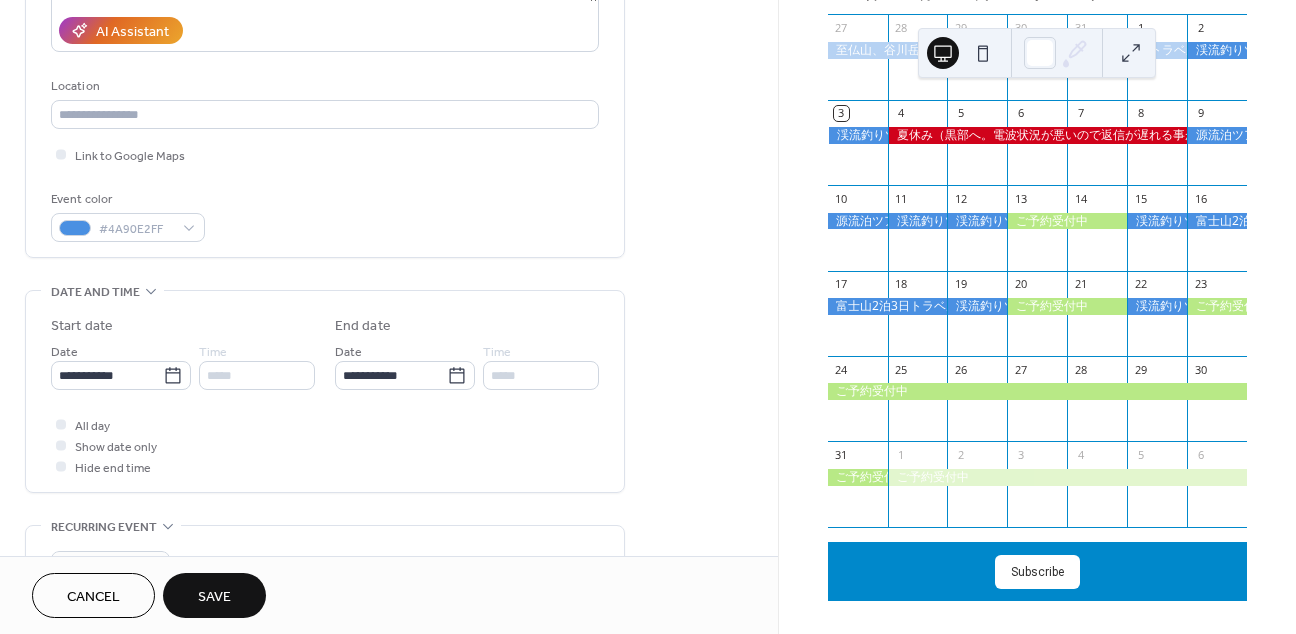 type on "**********" 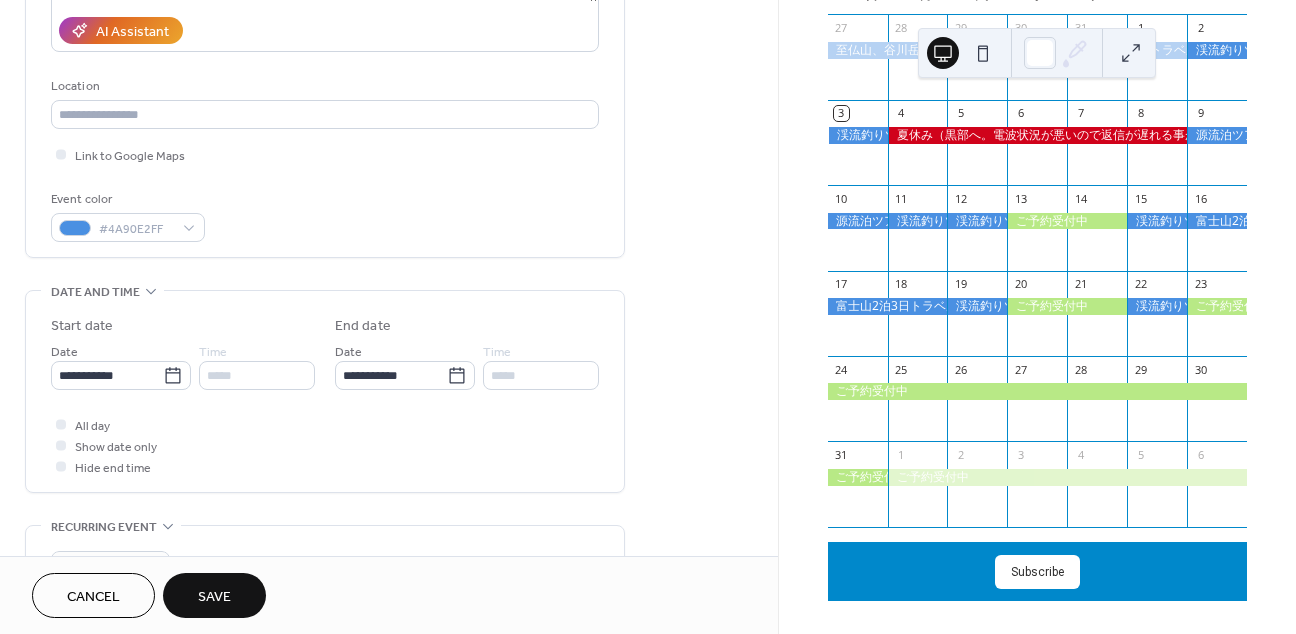 type on "**********" 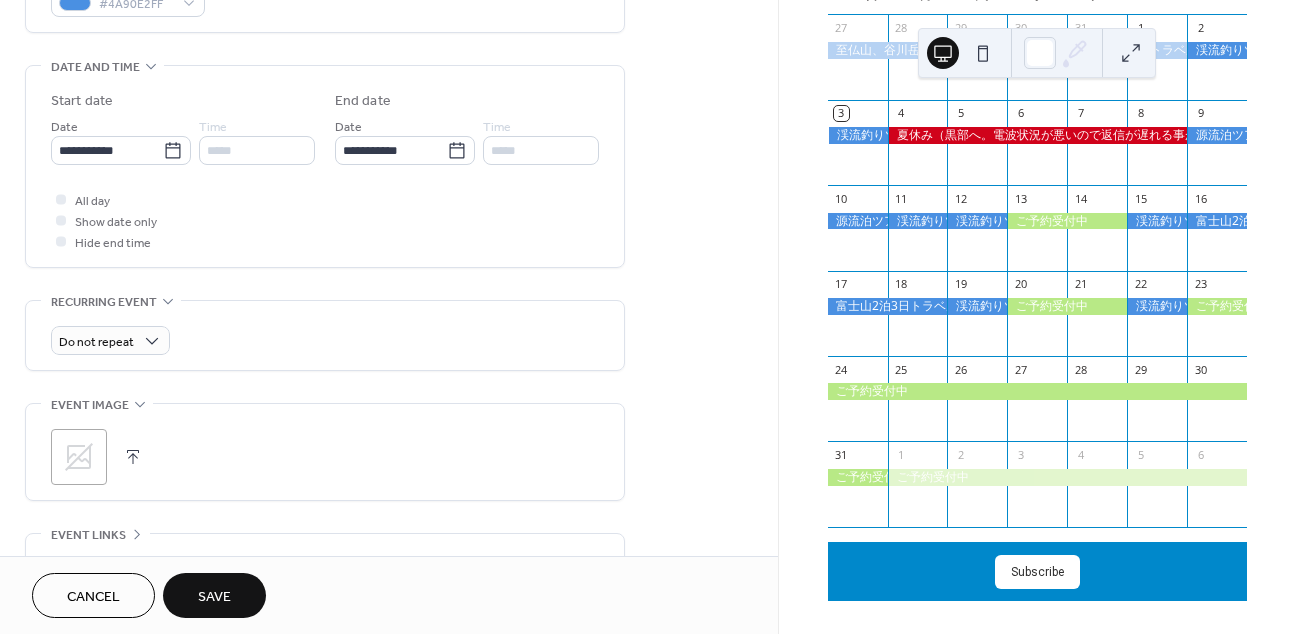 scroll, scrollTop: 610, scrollLeft: 0, axis: vertical 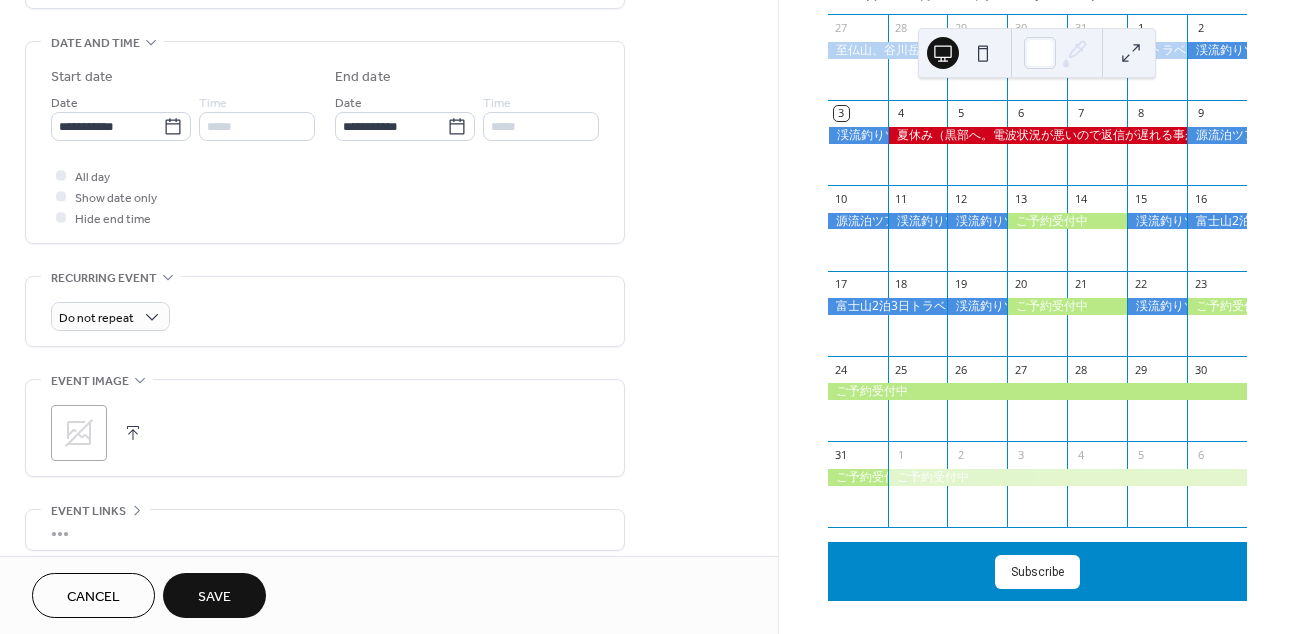 click on "Save" at bounding box center [214, 595] 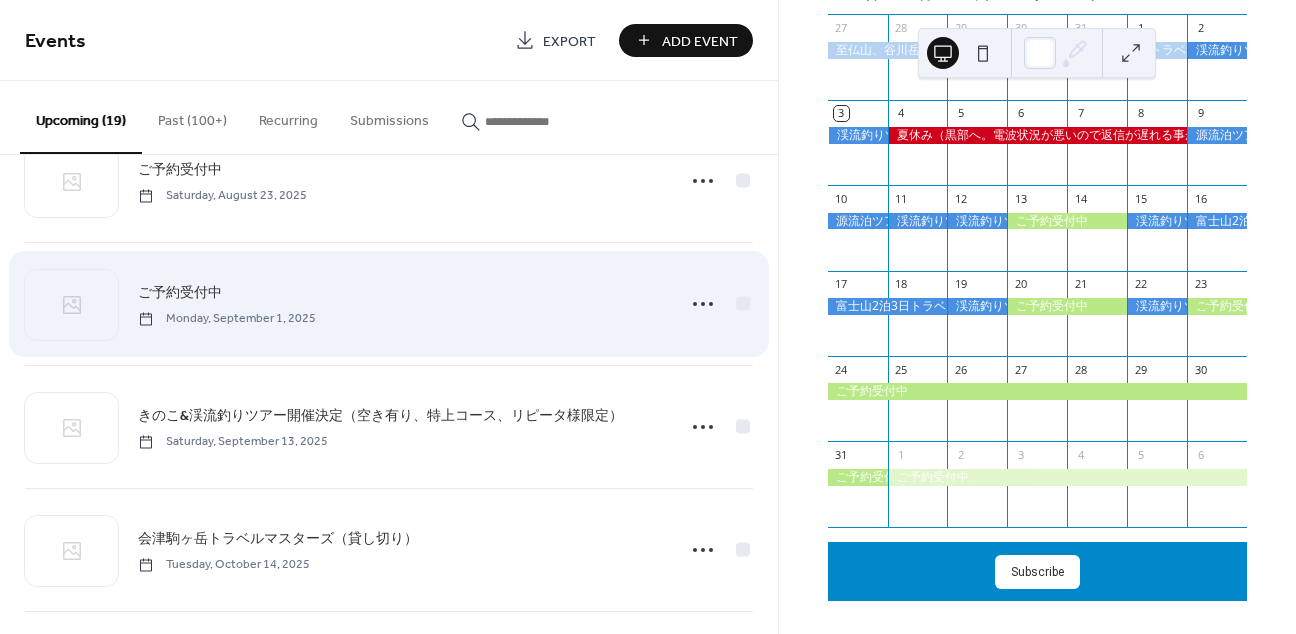 scroll, scrollTop: 1424, scrollLeft: 0, axis: vertical 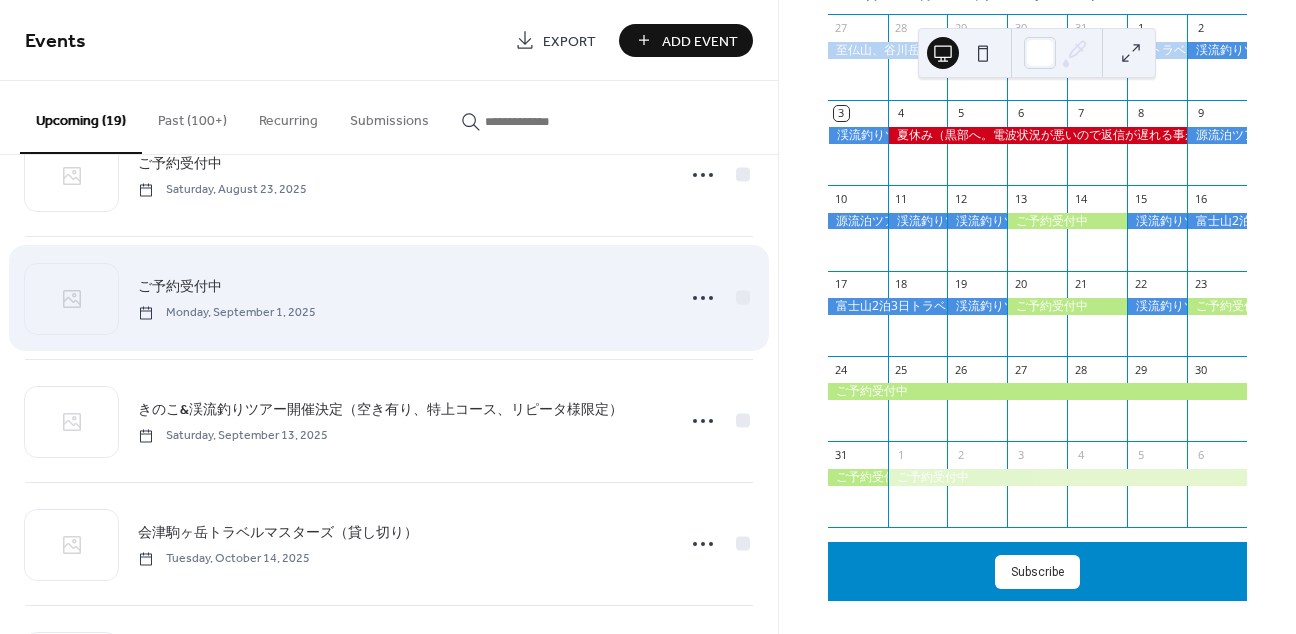 click on "ご予約受付中 Monday, September 1, 2025" at bounding box center (400, 297) 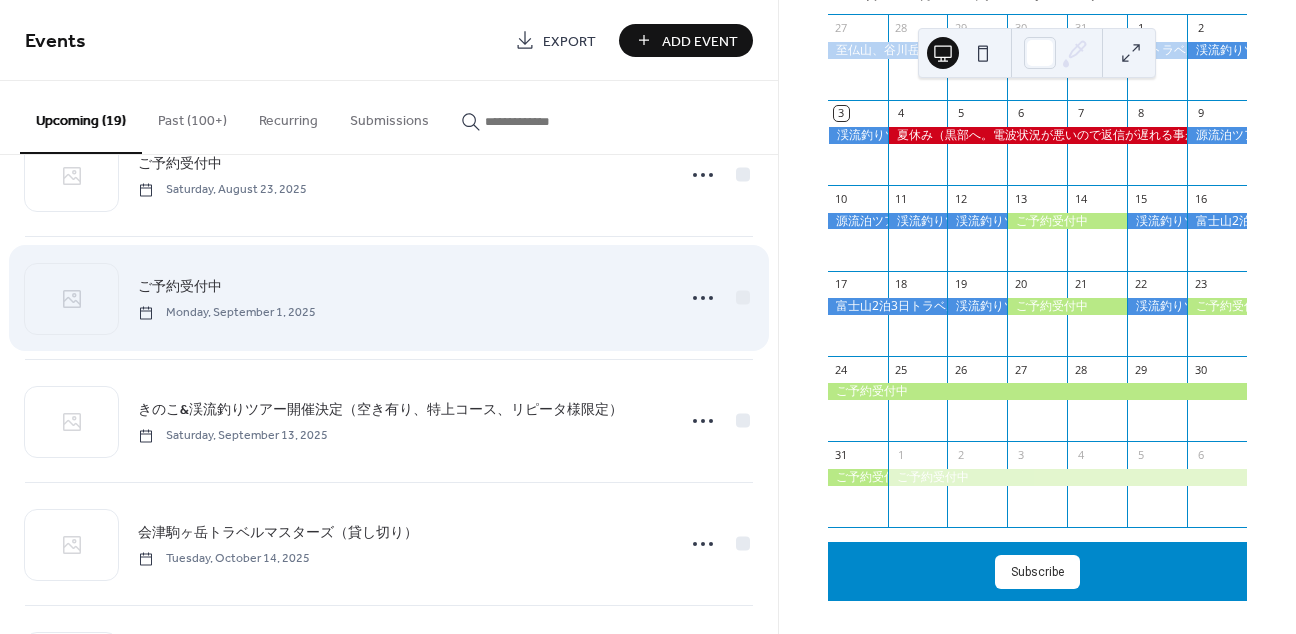click on "ご予約受付中" at bounding box center (180, 287) 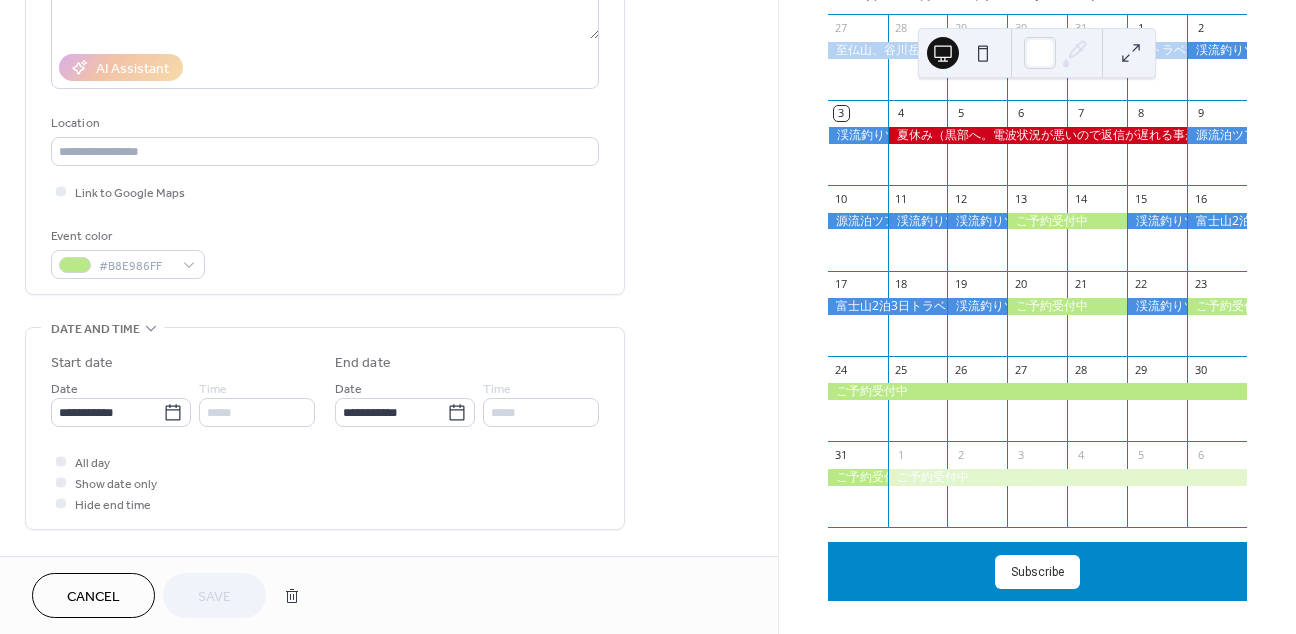 scroll, scrollTop: 381, scrollLeft: 0, axis: vertical 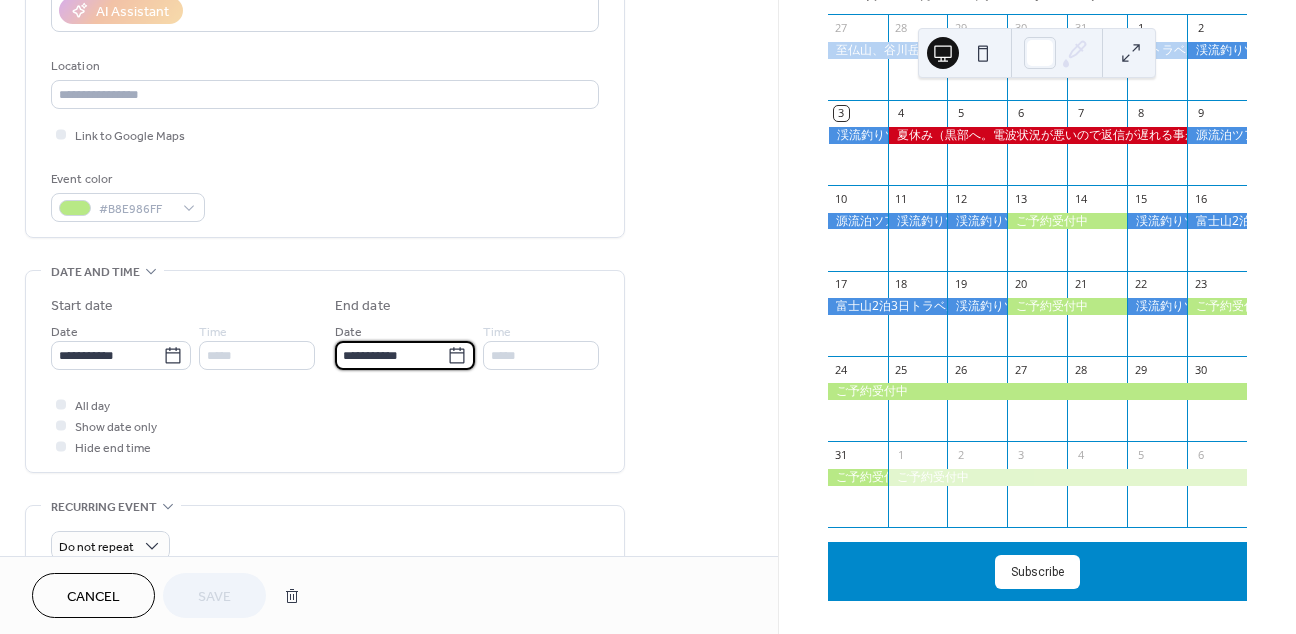 click on "**********" at bounding box center (391, 355) 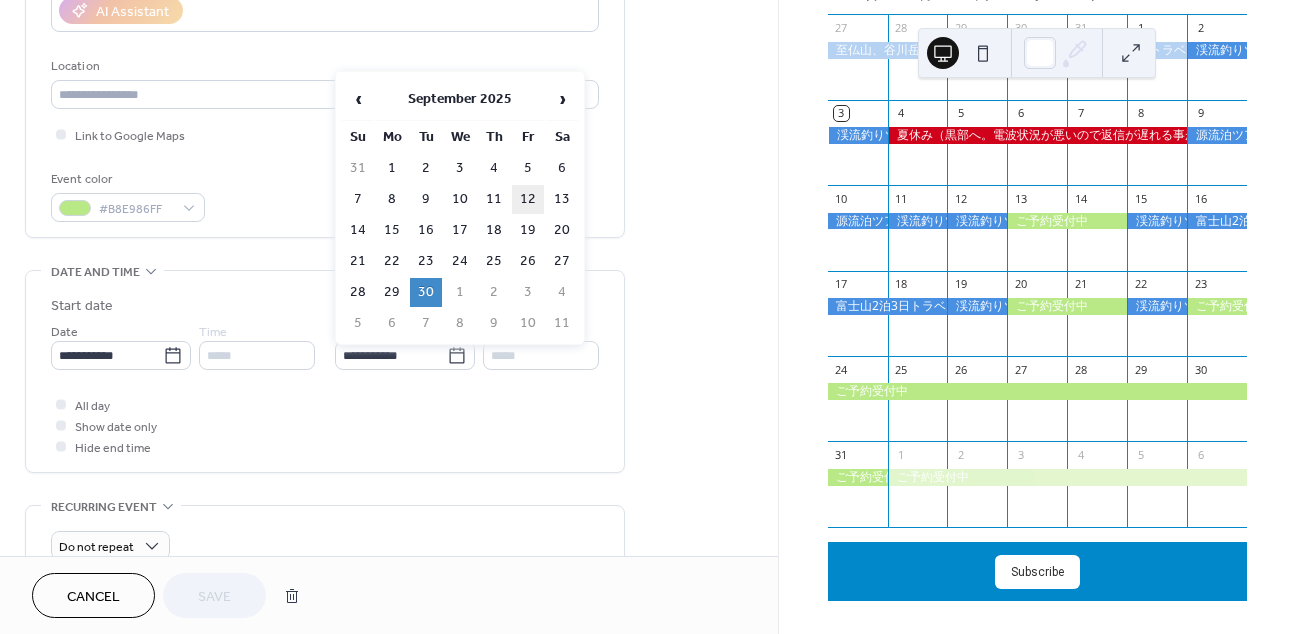 click on "12" at bounding box center (528, 199) 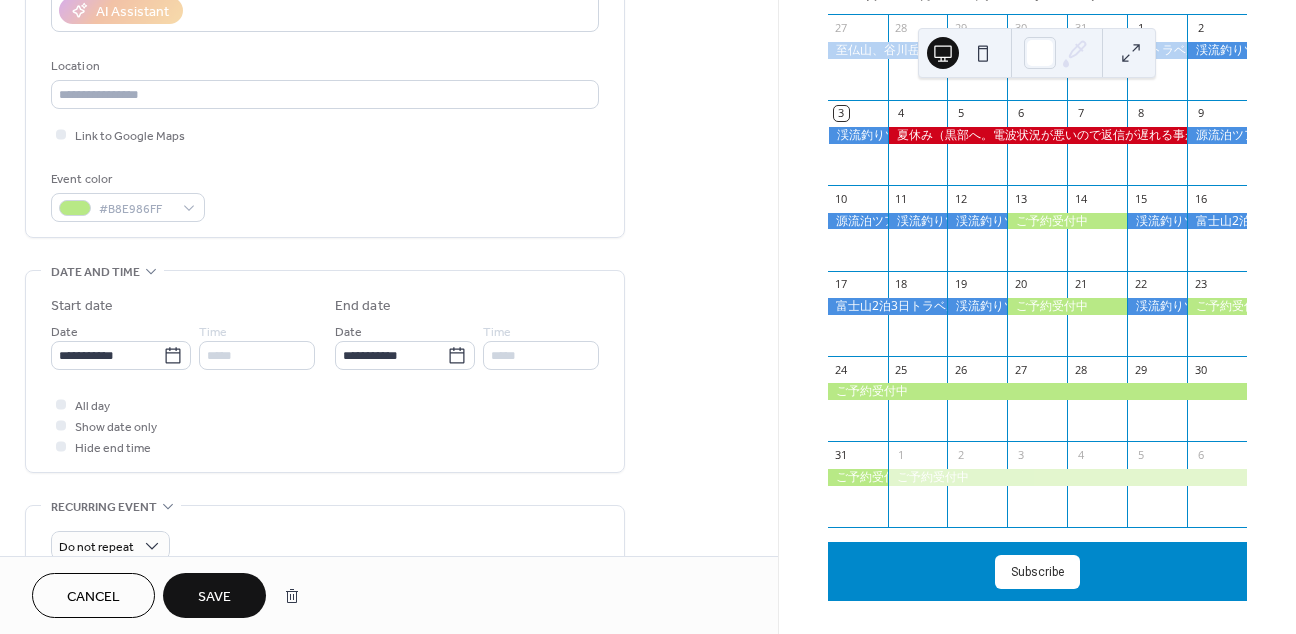 click on "Save" at bounding box center (214, 597) 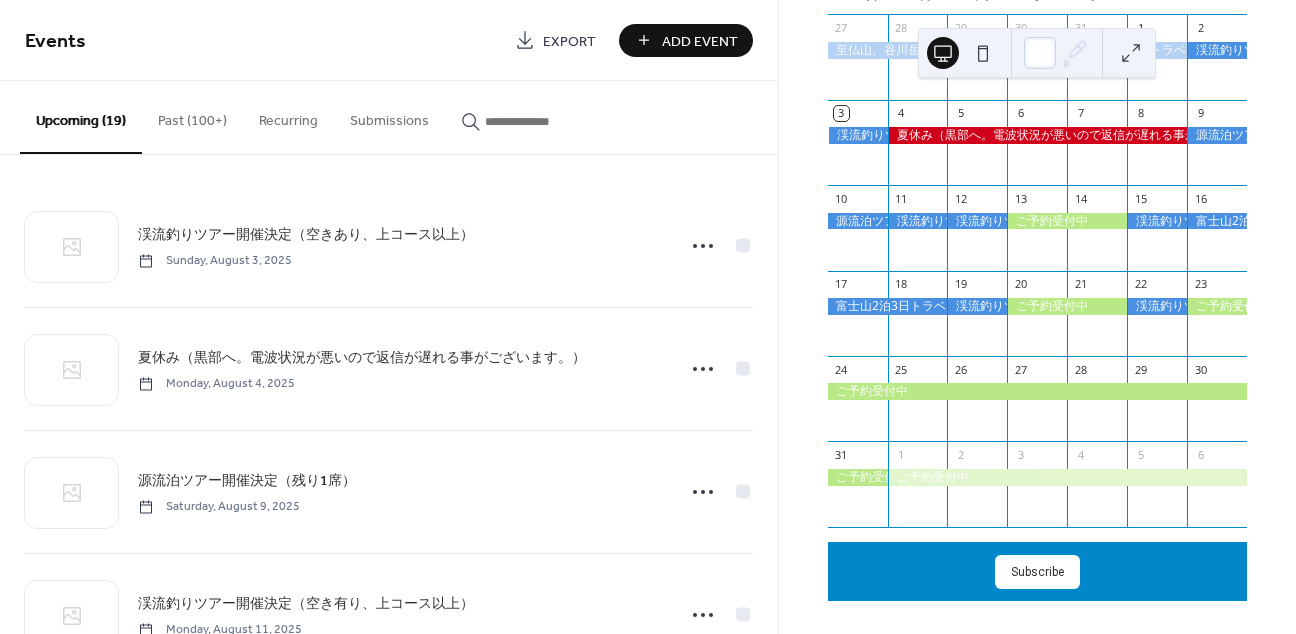 click on "Add Event" at bounding box center (700, 41) 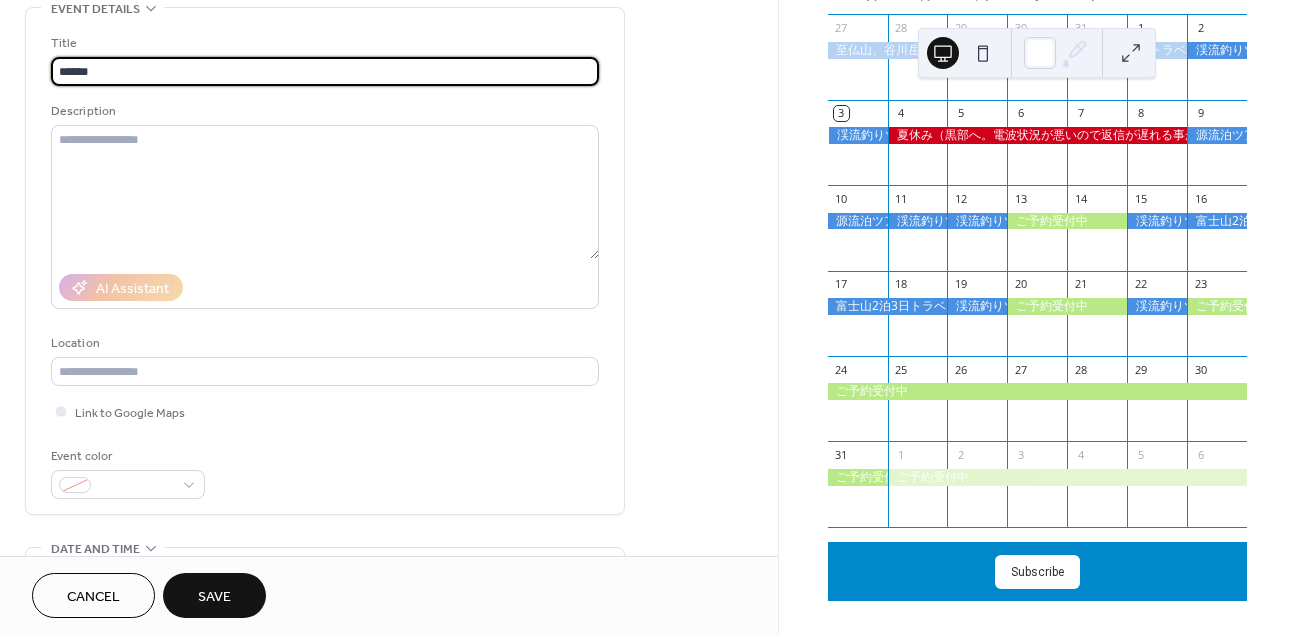 scroll, scrollTop: 126, scrollLeft: 0, axis: vertical 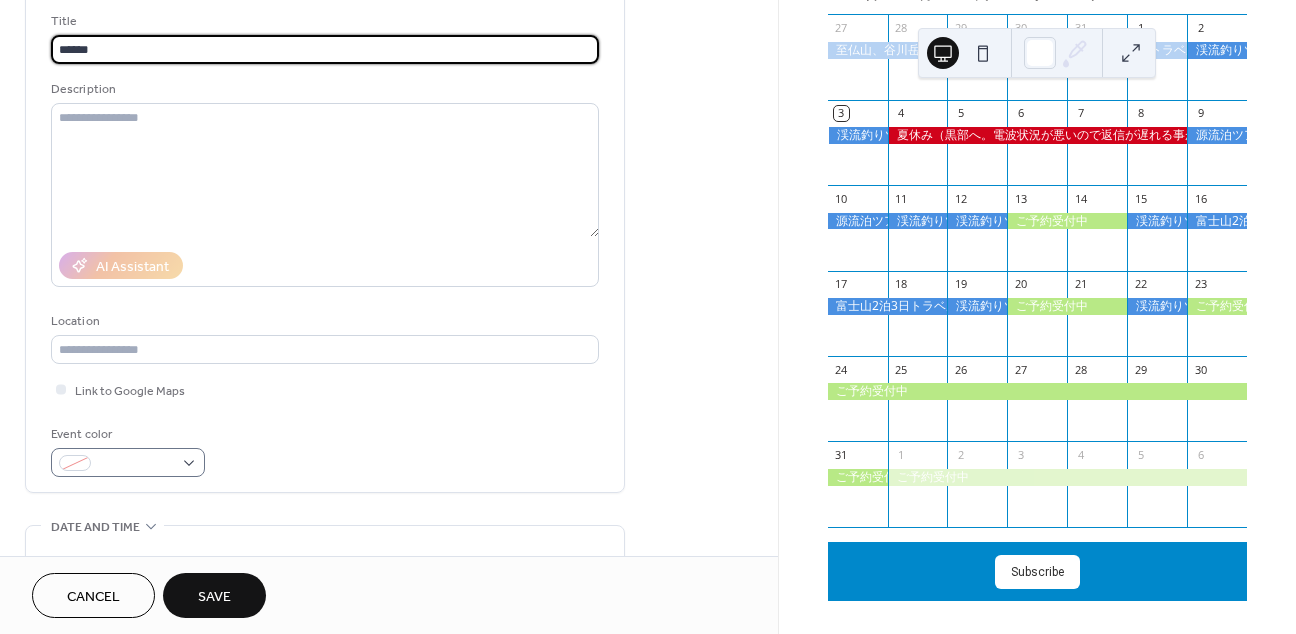 type on "******" 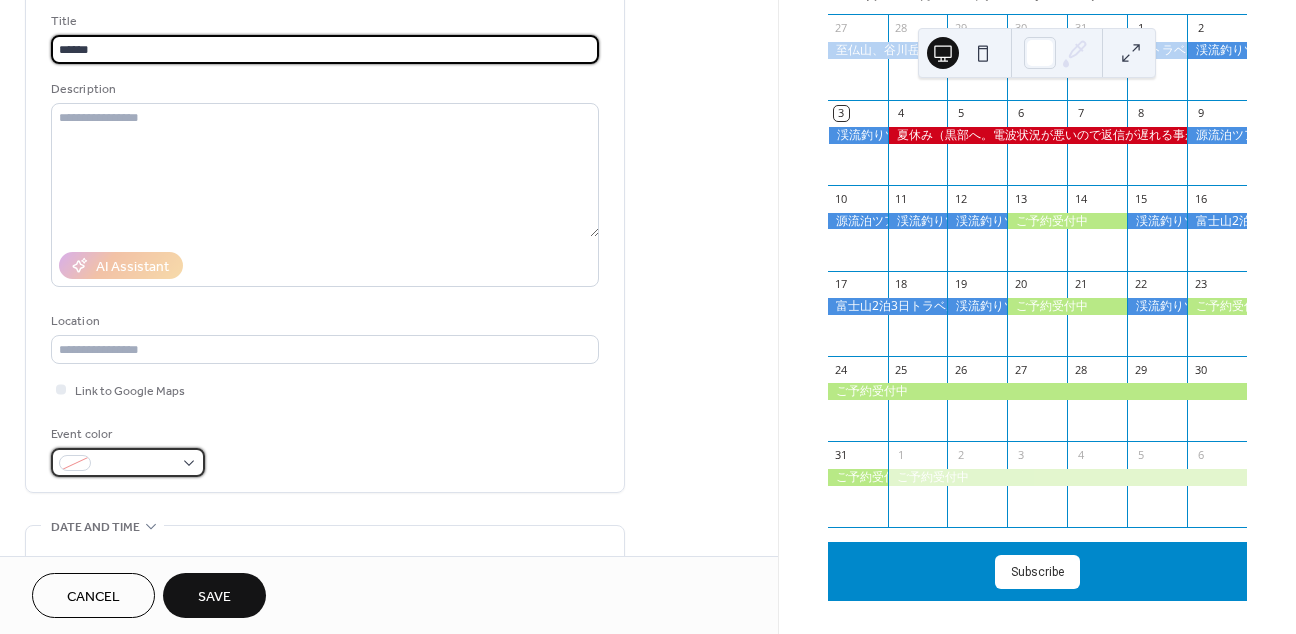 click at bounding box center (136, 464) 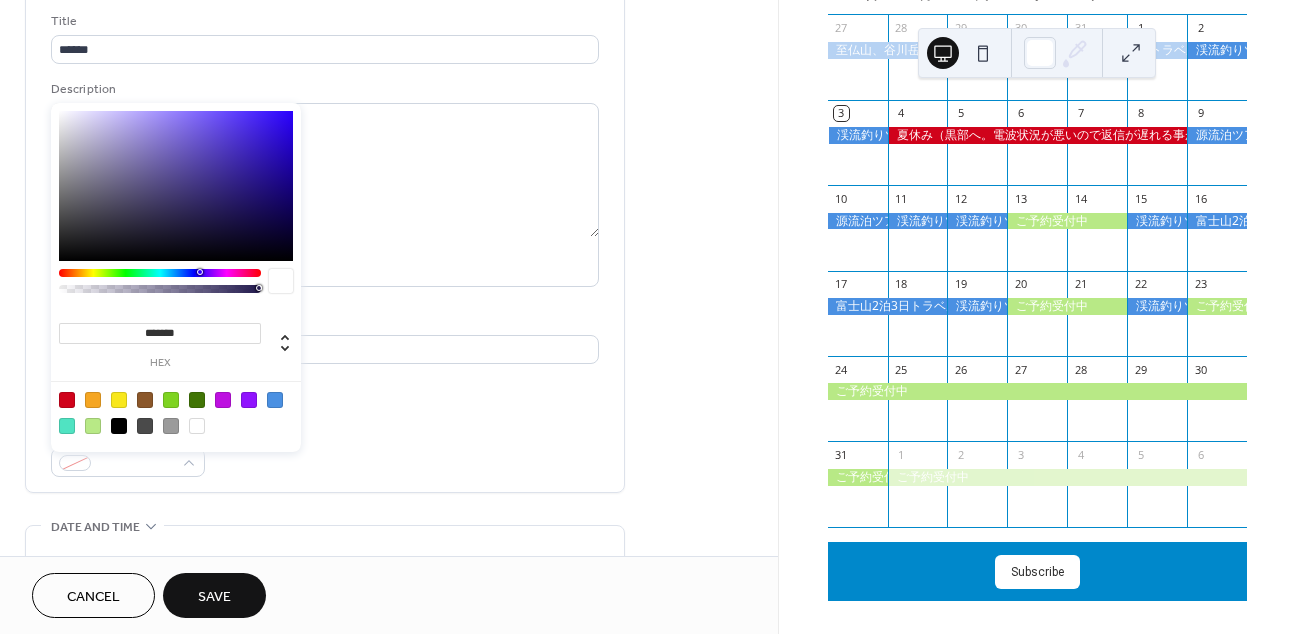 click at bounding box center [171, 400] 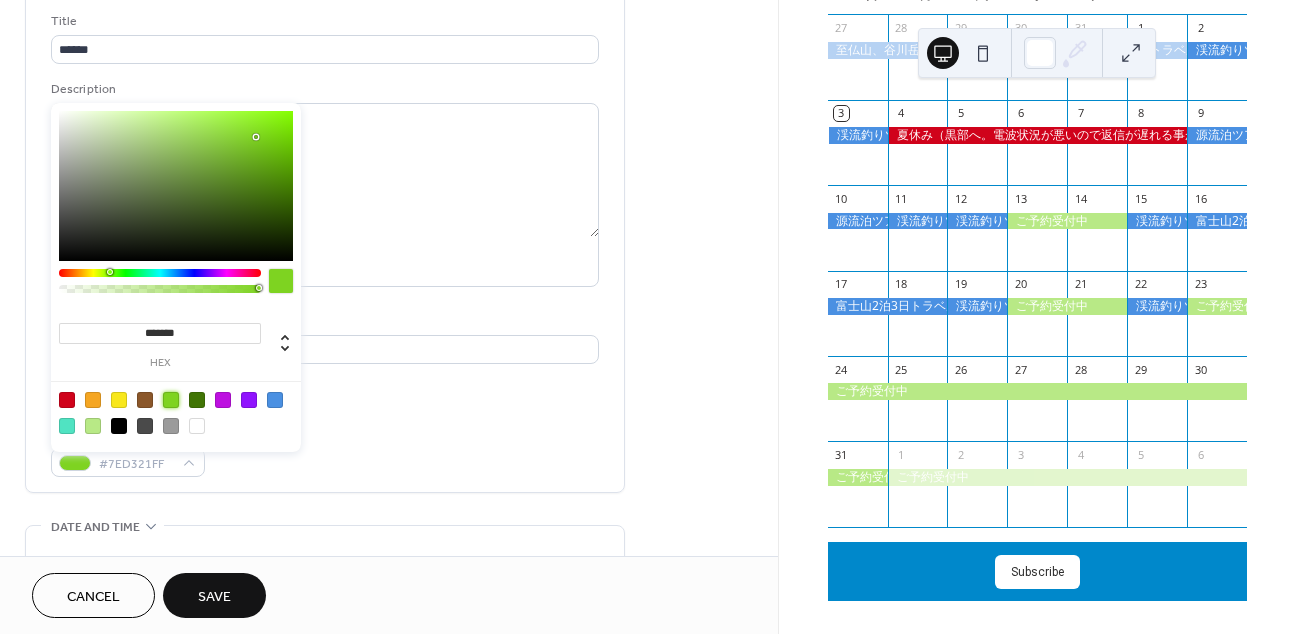 type on "*******" 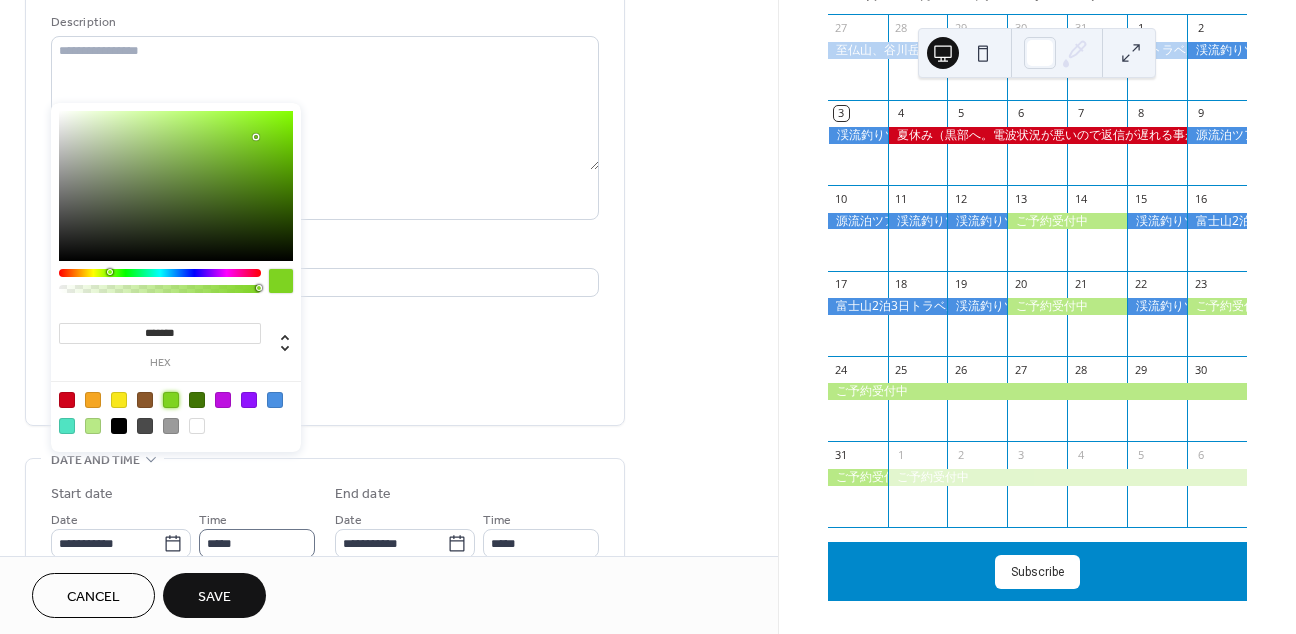 scroll, scrollTop: 265, scrollLeft: 0, axis: vertical 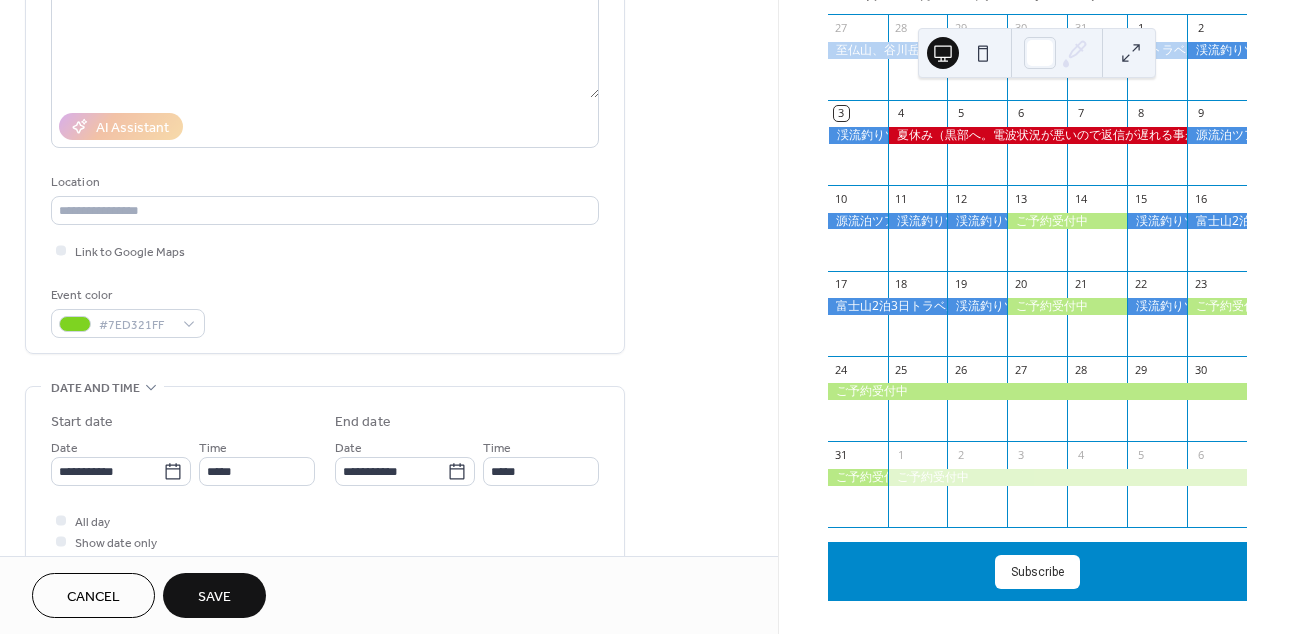 click on "**********" at bounding box center [325, 445] 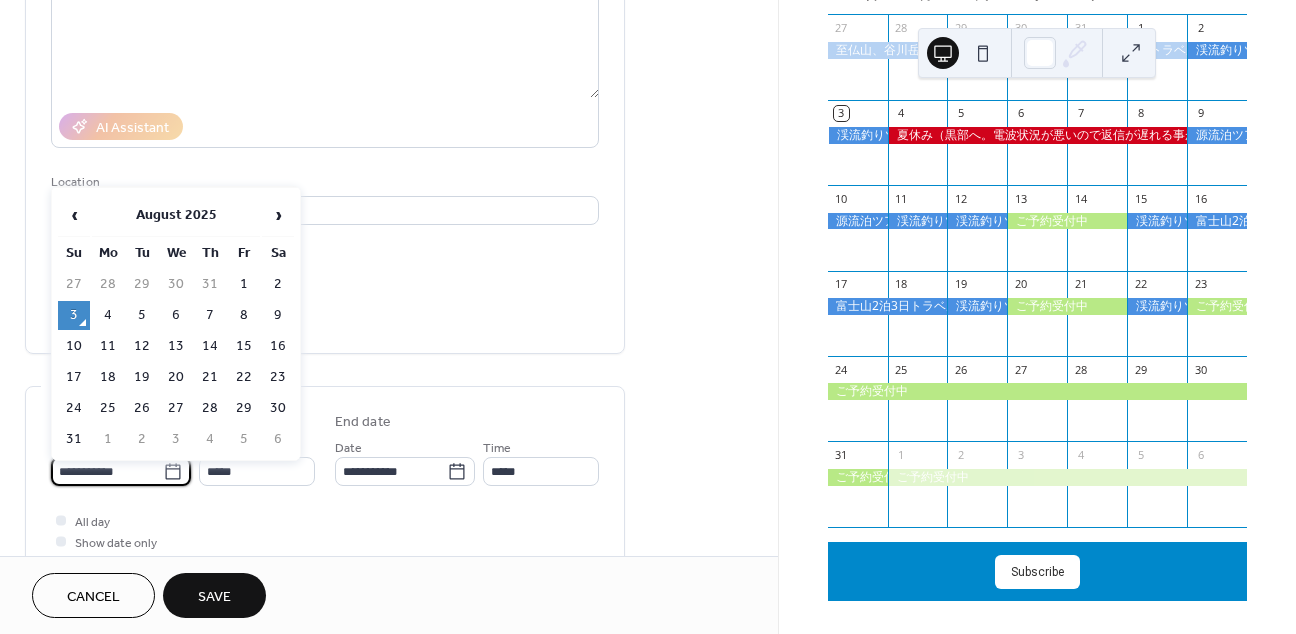 click on "**********" at bounding box center (107, 471) 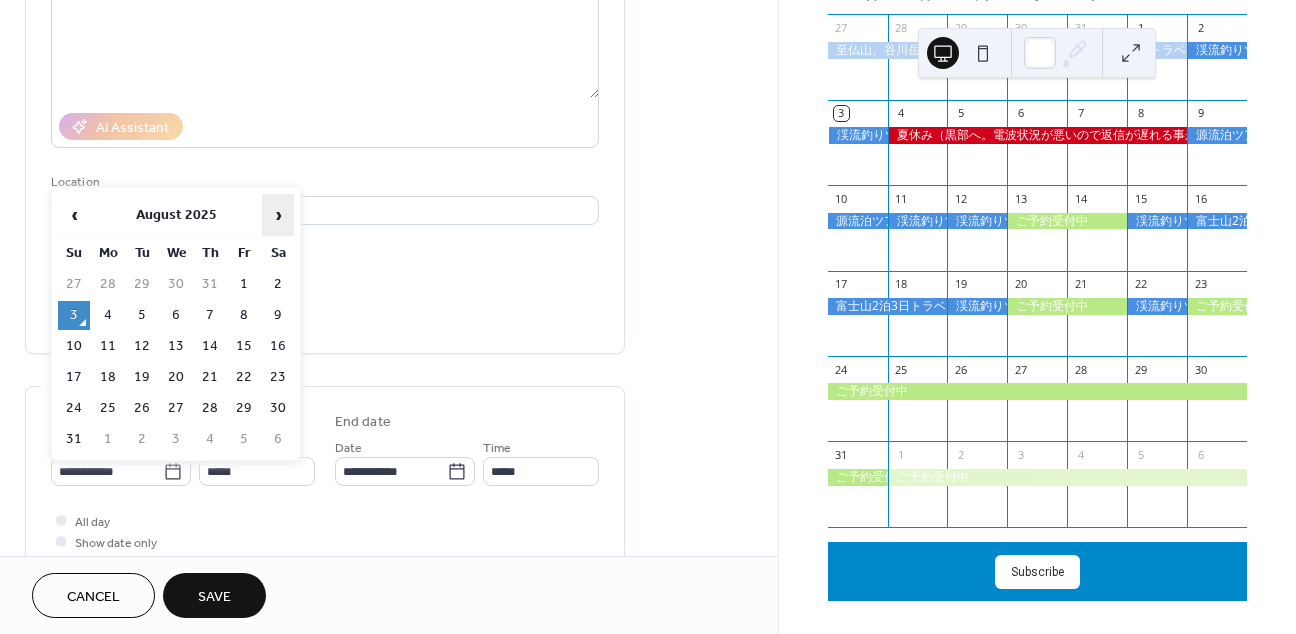 click on "›" at bounding box center [278, 215] 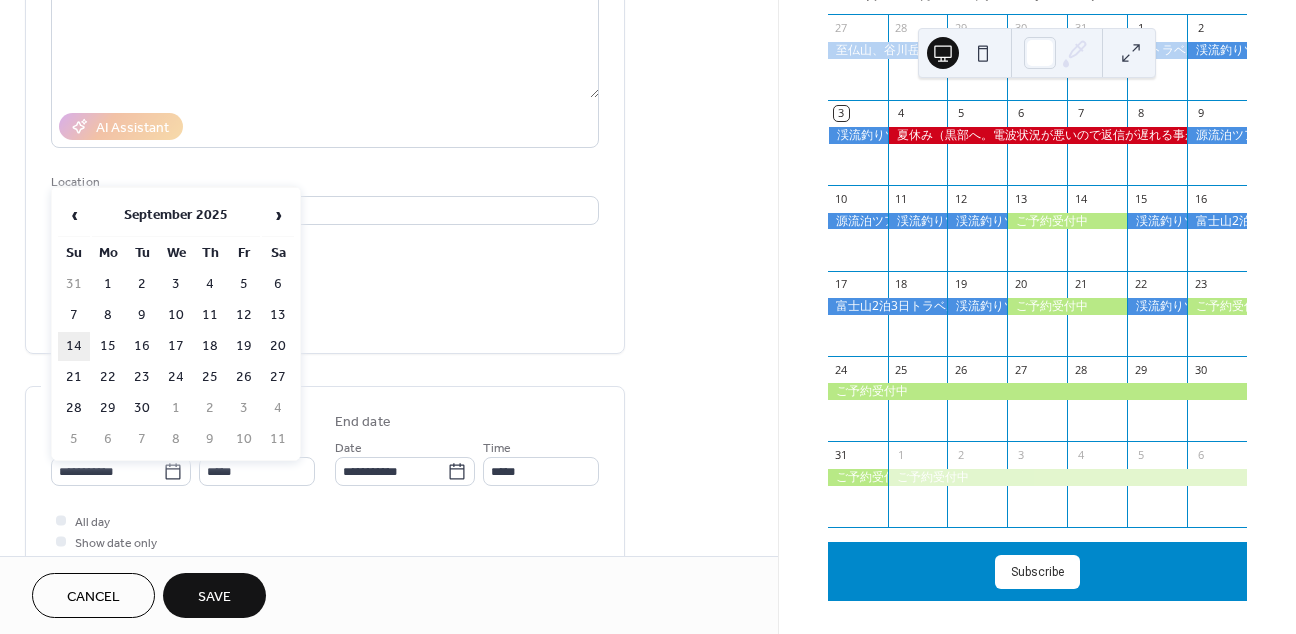 click on "14" at bounding box center [74, 346] 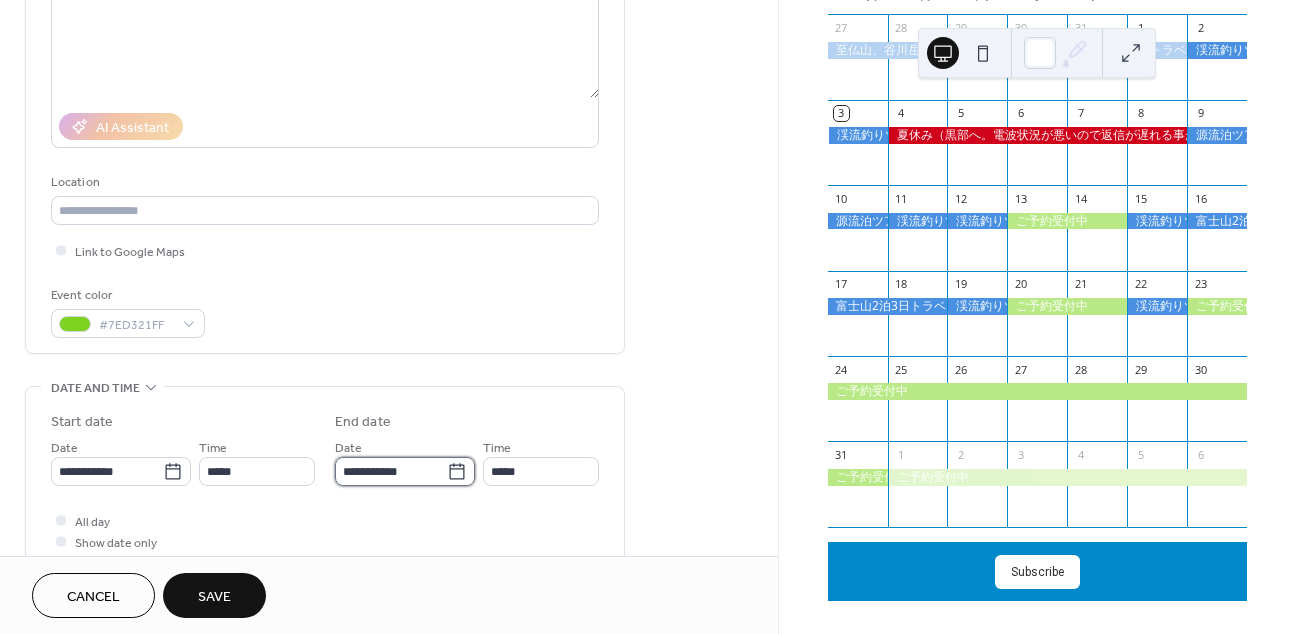 click on "**********" at bounding box center (391, 471) 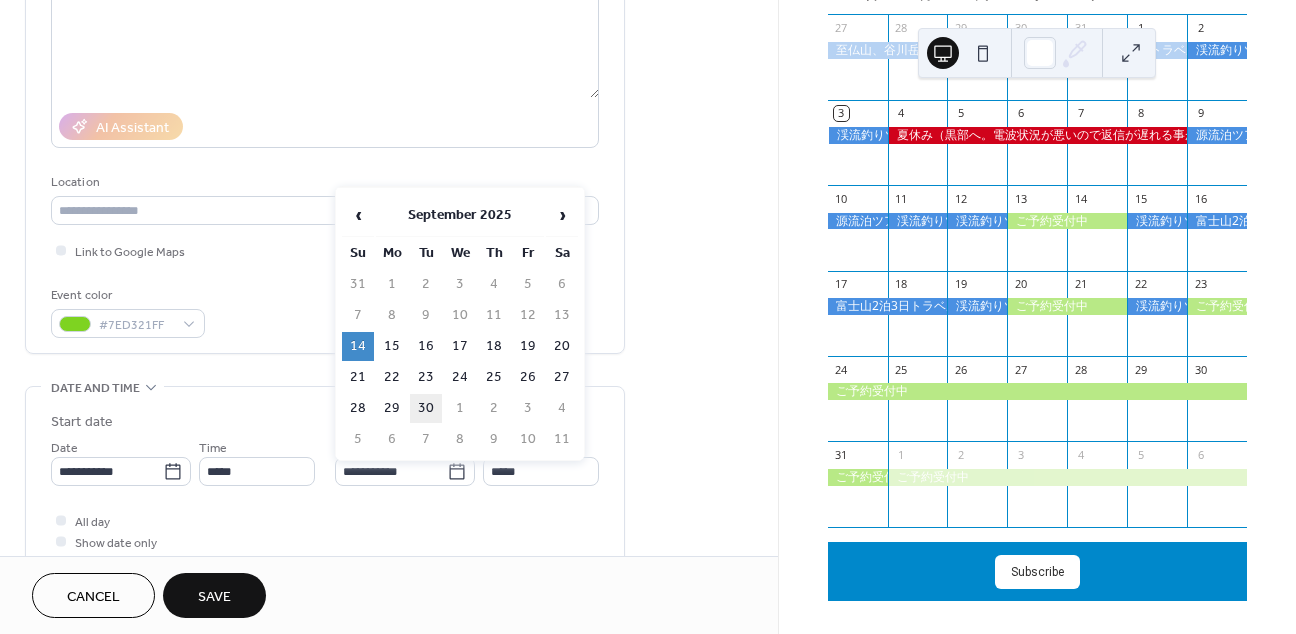 click on "30" at bounding box center [426, 408] 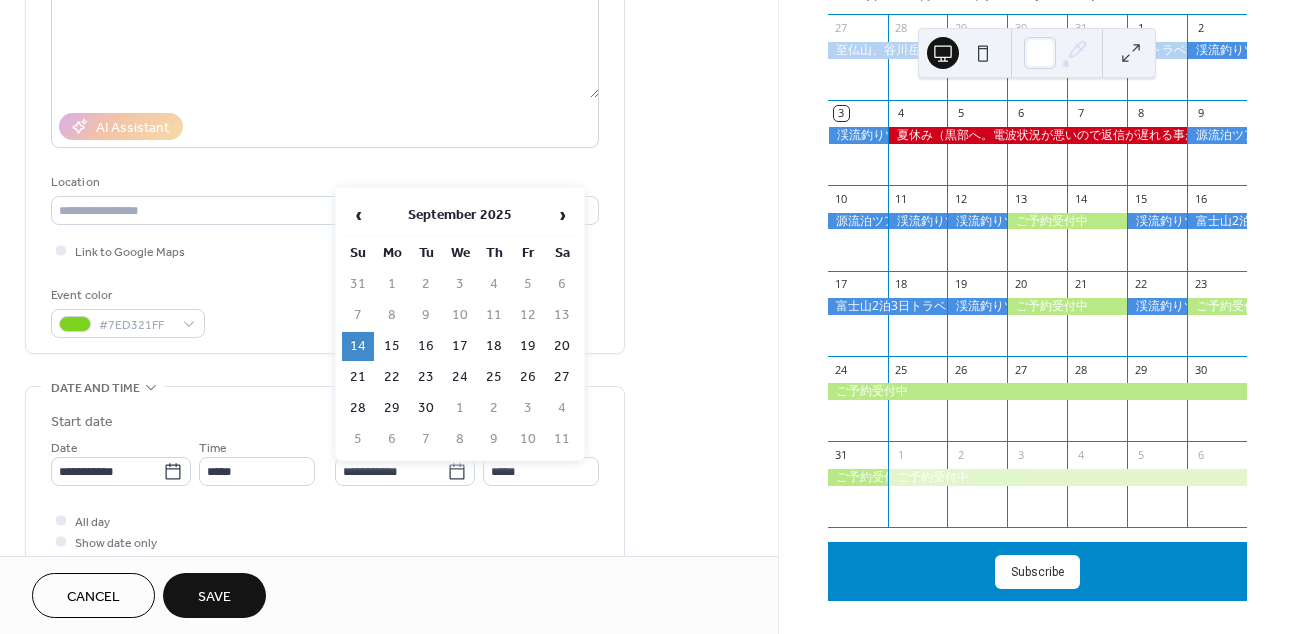 type on "**********" 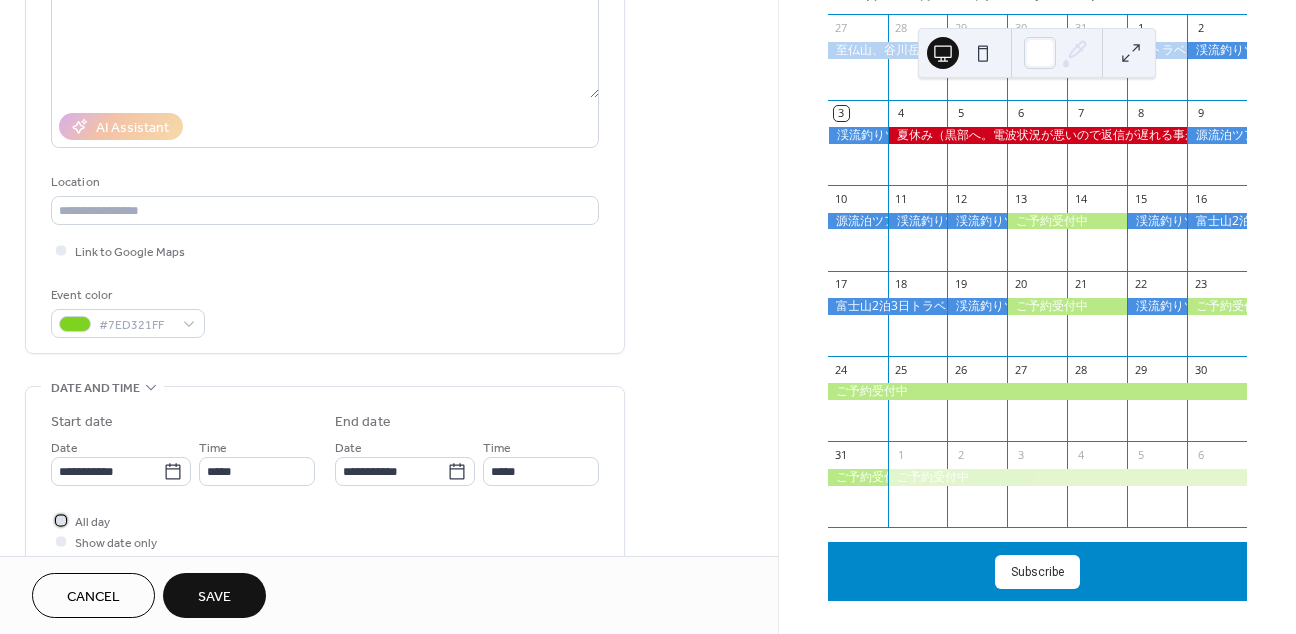 click at bounding box center [61, 520] 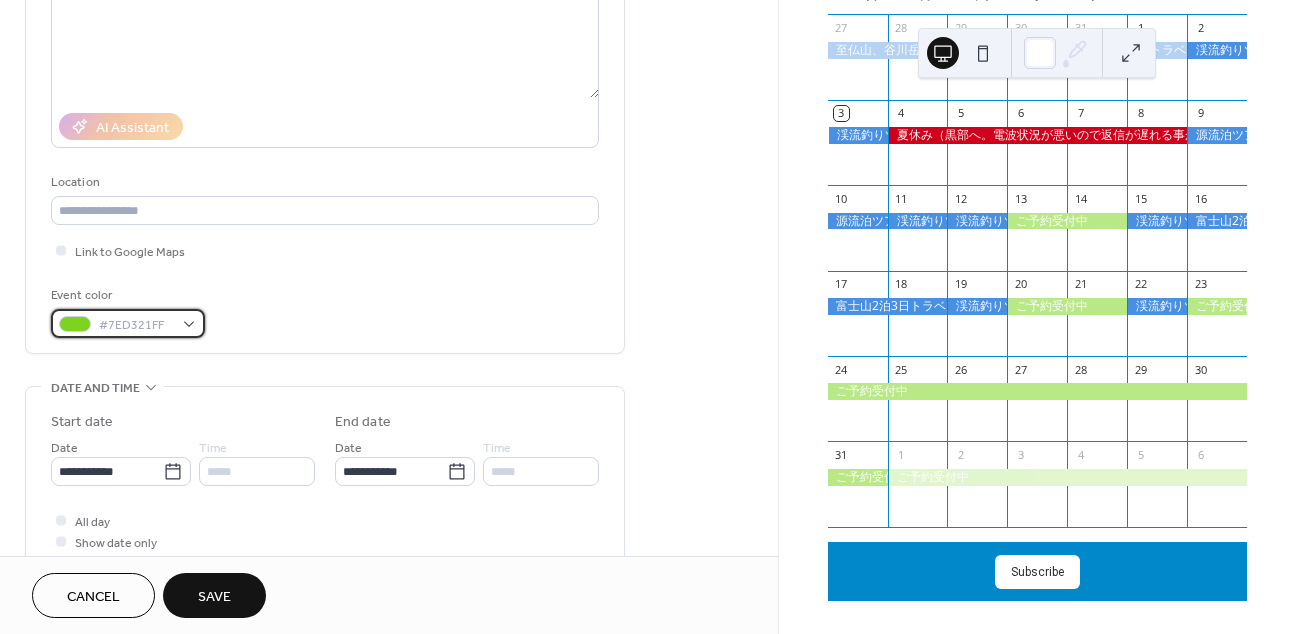 click on "#7ED321FF" at bounding box center (128, 323) 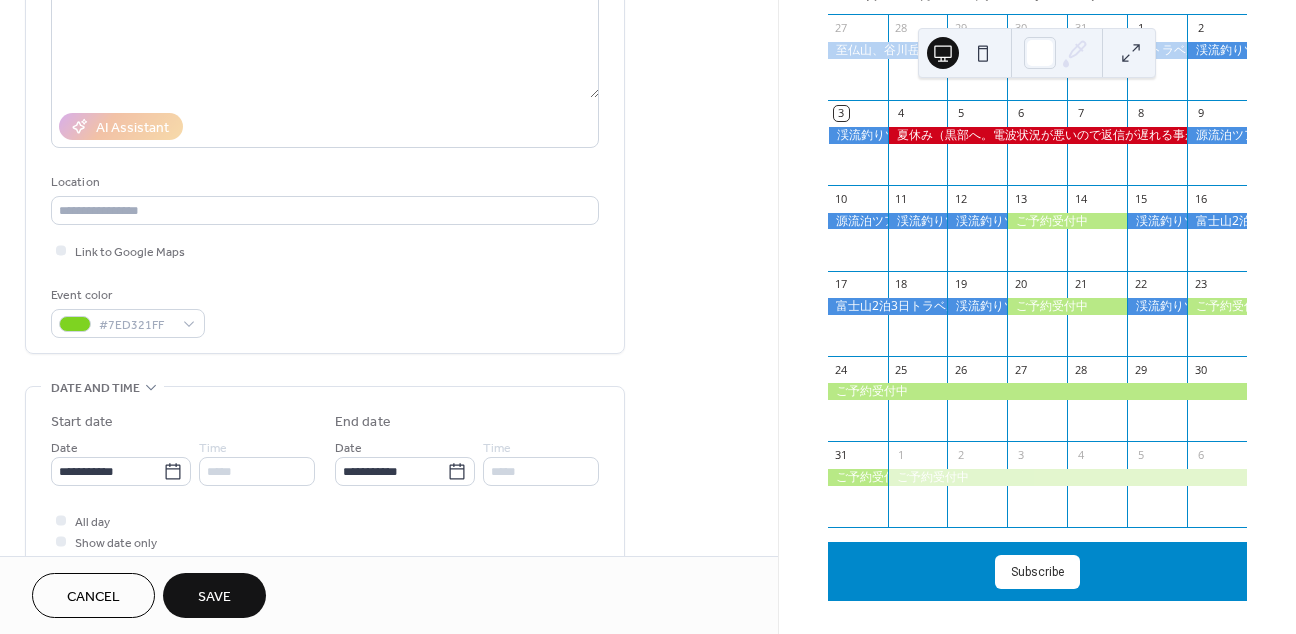 click on "Event color #7ED321FF" at bounding box center [325, 311] 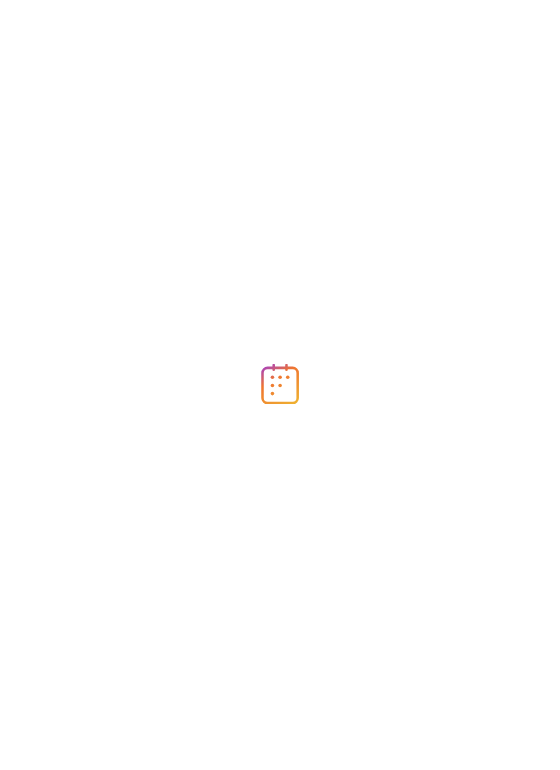 scroll, scrollTop: 0, scrollLeft: 0, axis: both 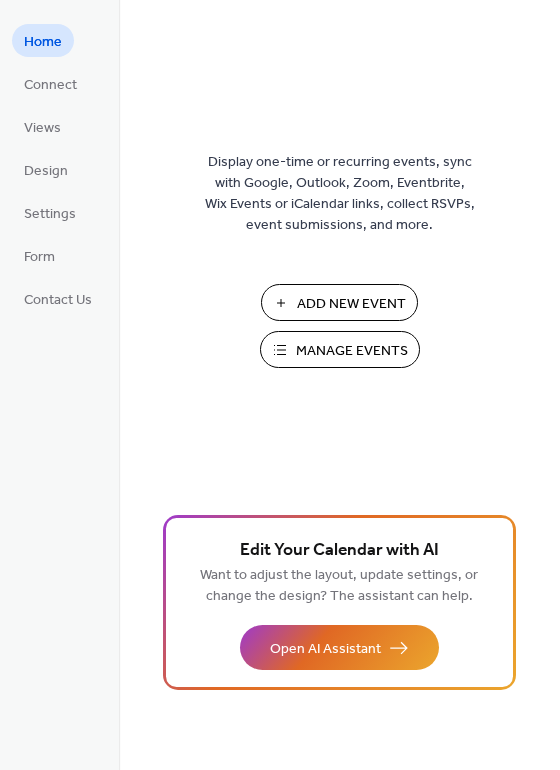 click on "Manage Events" at bounding box center (352, 351) 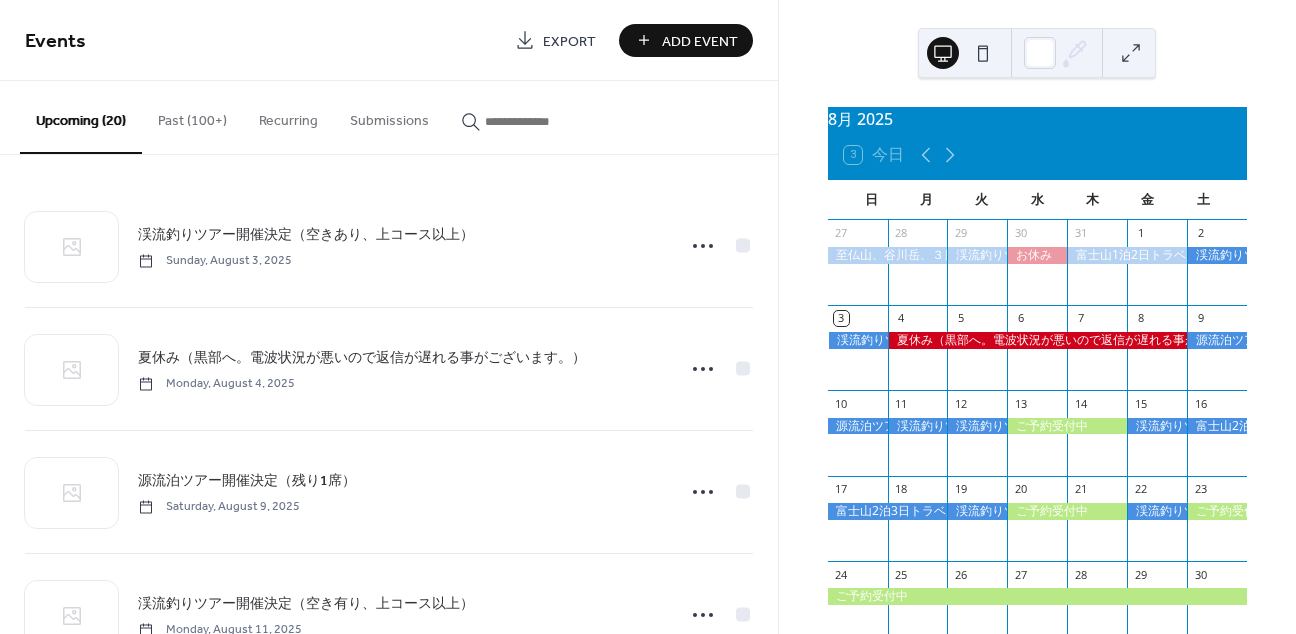 scroll, scrollTop: 0, scrollLeft: 0, axis: both 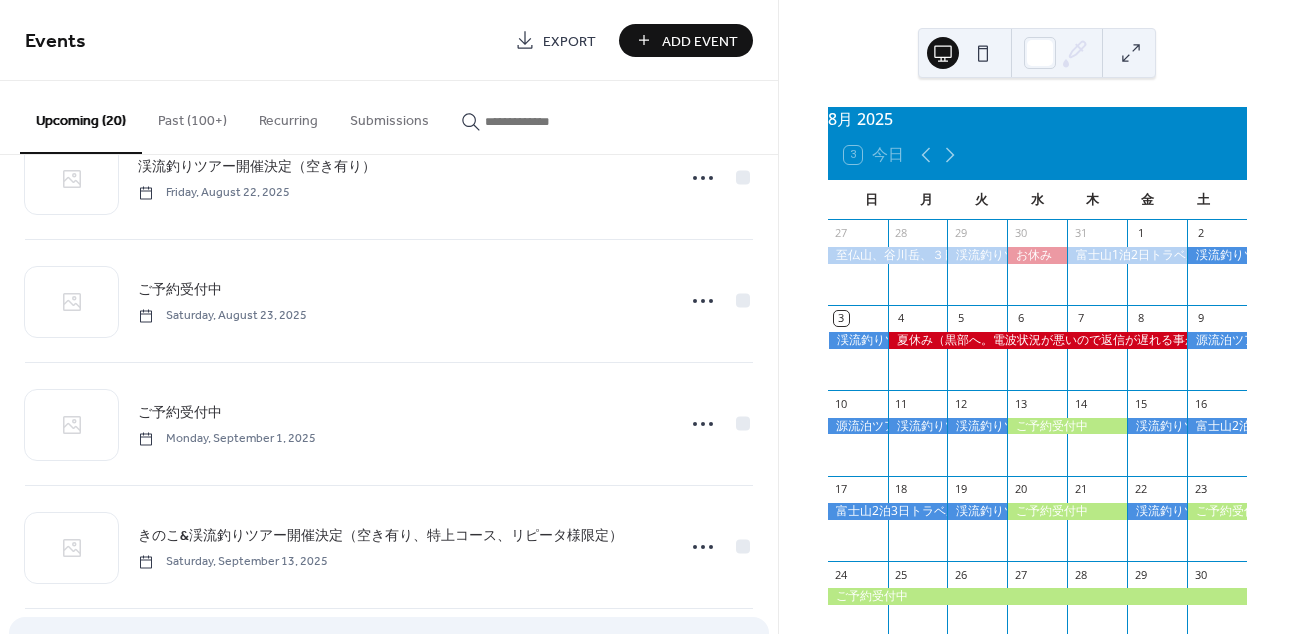 click on "ご予約受付中 [DAY], [MONTH] [DAY], [YEAR]" at bounding box center [400, 669] 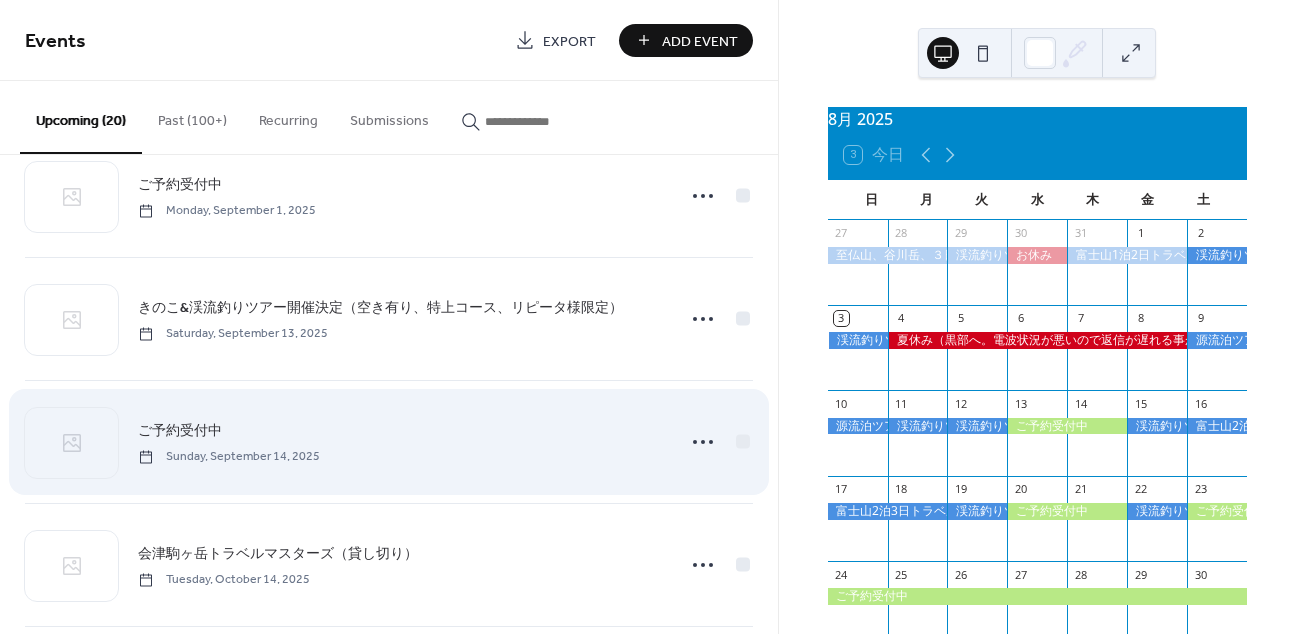 click on "ご予約受付中" at bounding box center (180, 431) 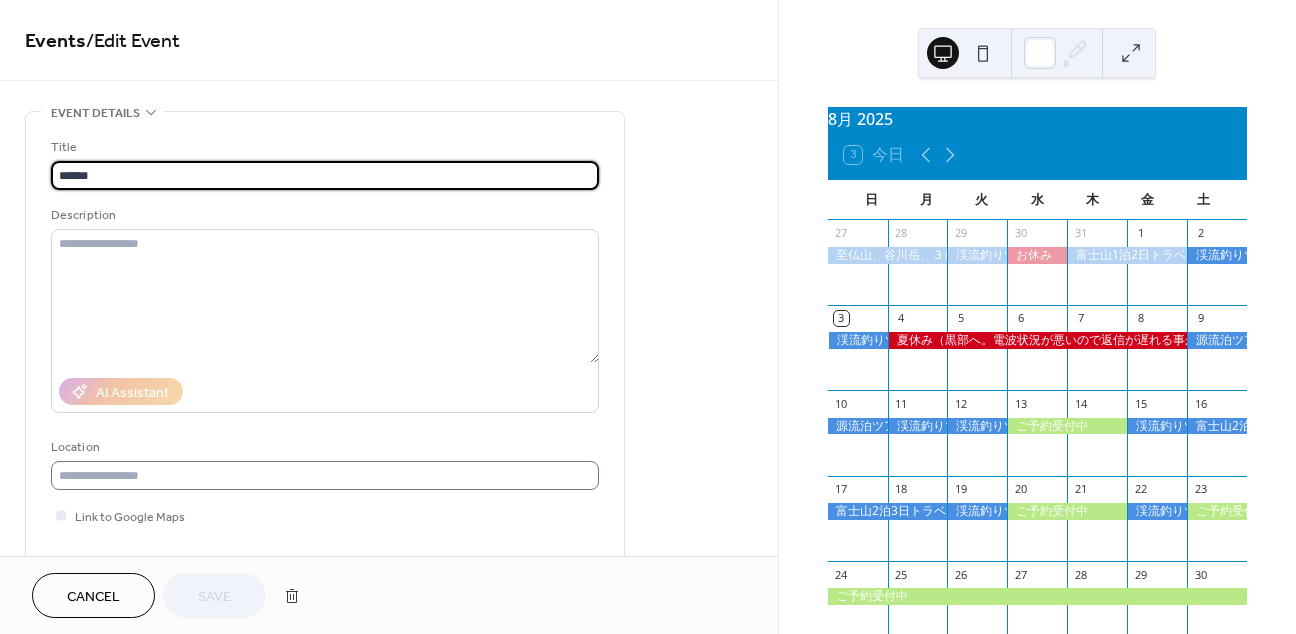 scroll, scrollTop: 79, scrollLeft: 0, axis: vertical 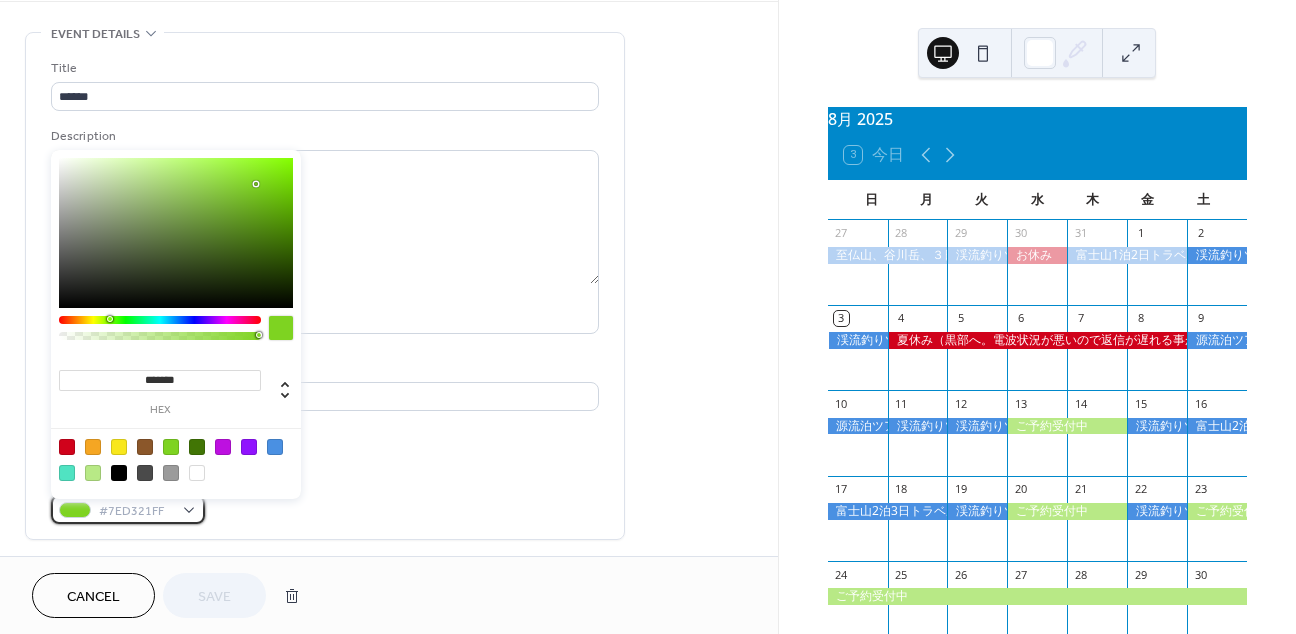 click on "#7ED321FF" at bounding box center [128, 509] 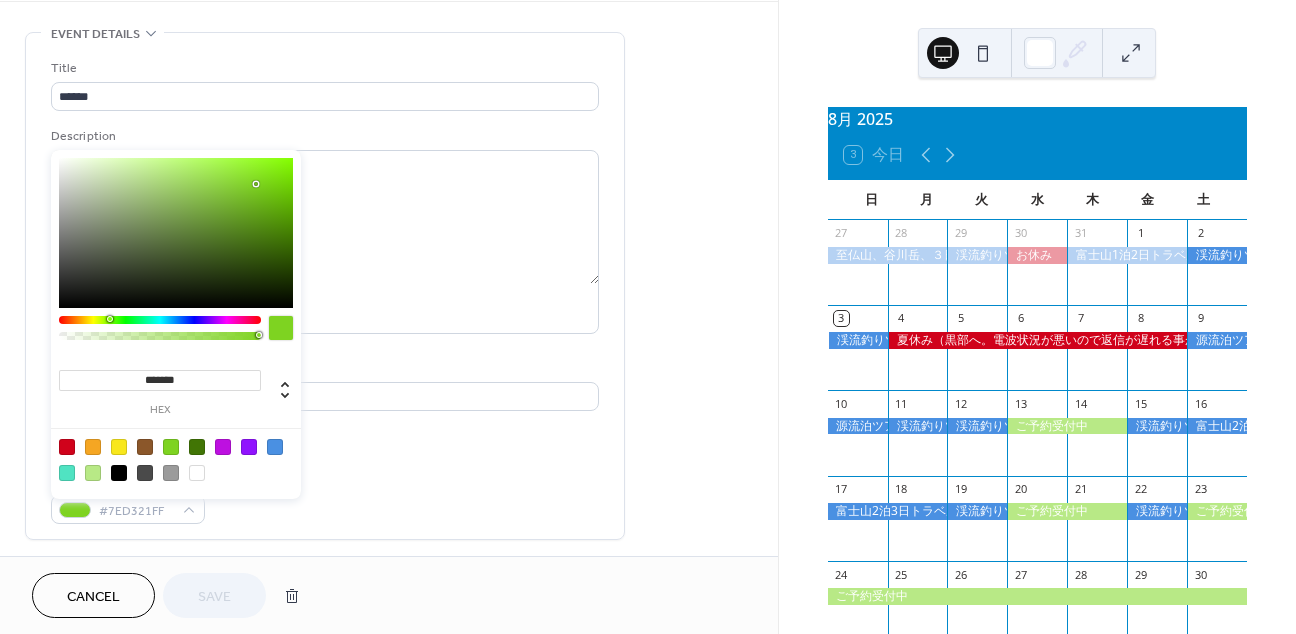 click at bounding box center [93, 473] 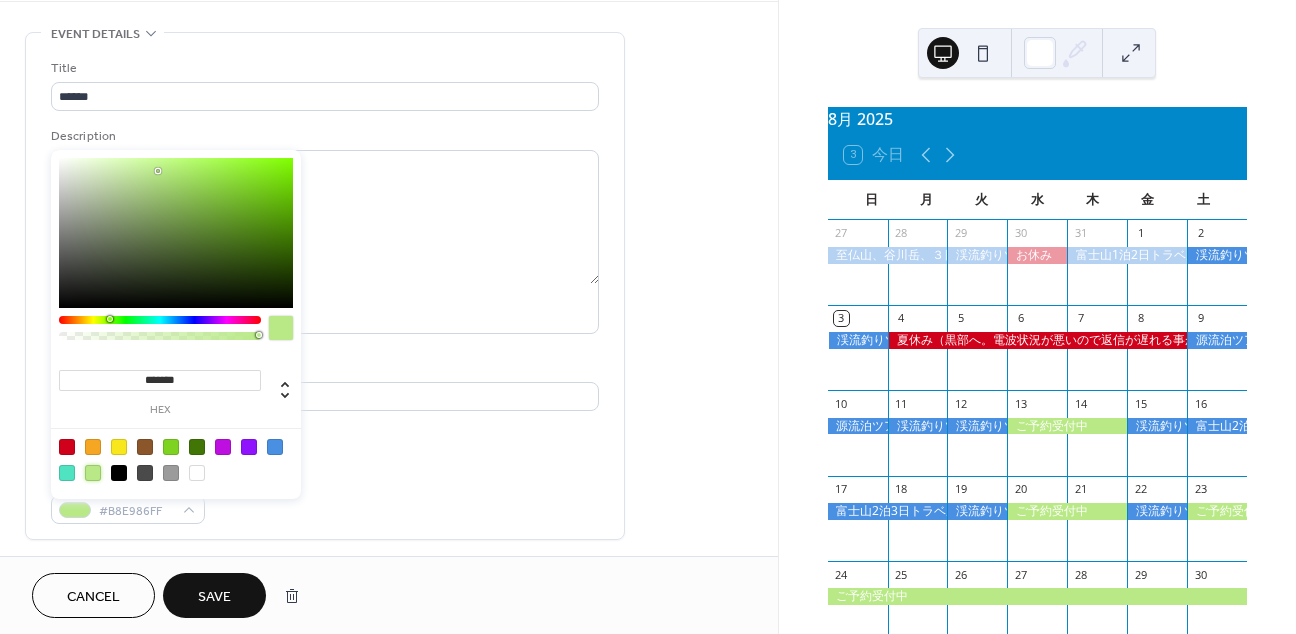type on "*******" 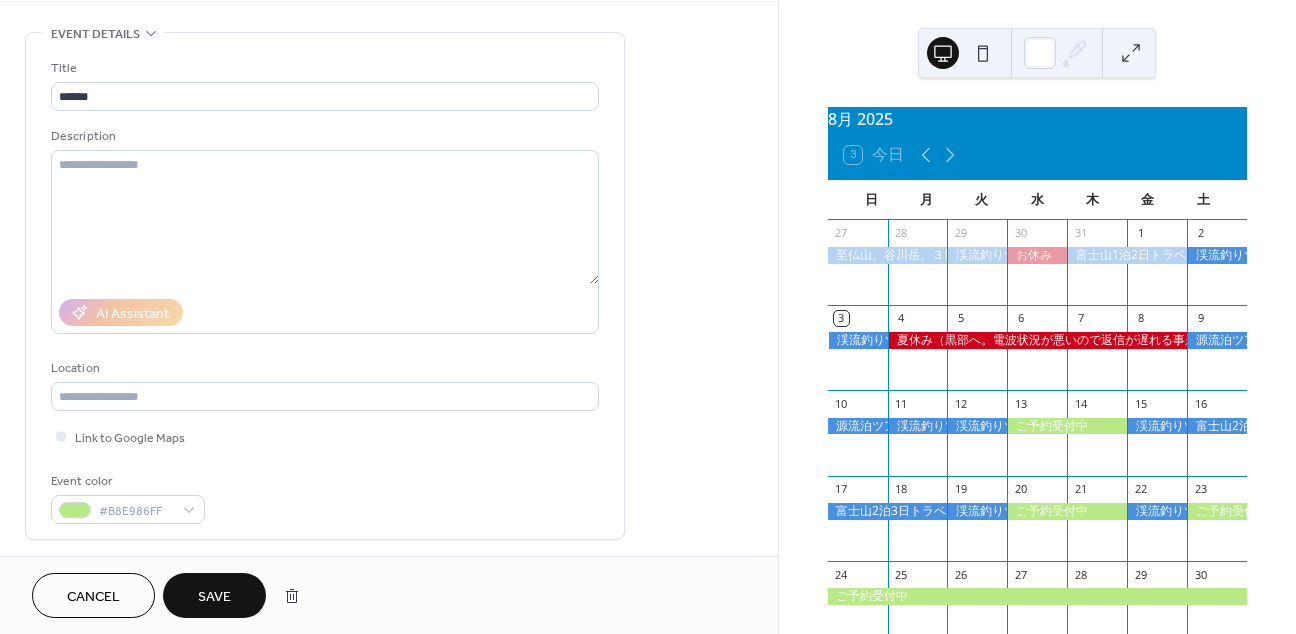 click on "Save" at bounding box center [214, 597] 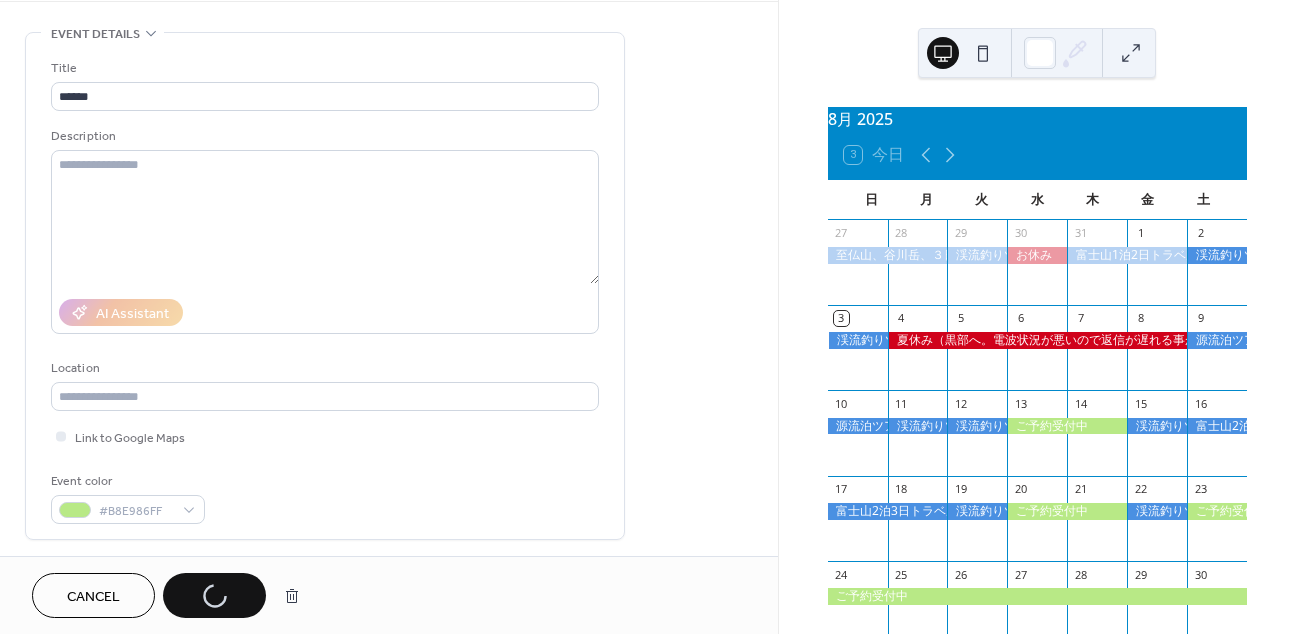click on "Cancel Save" at bounding box center (171, 595) 